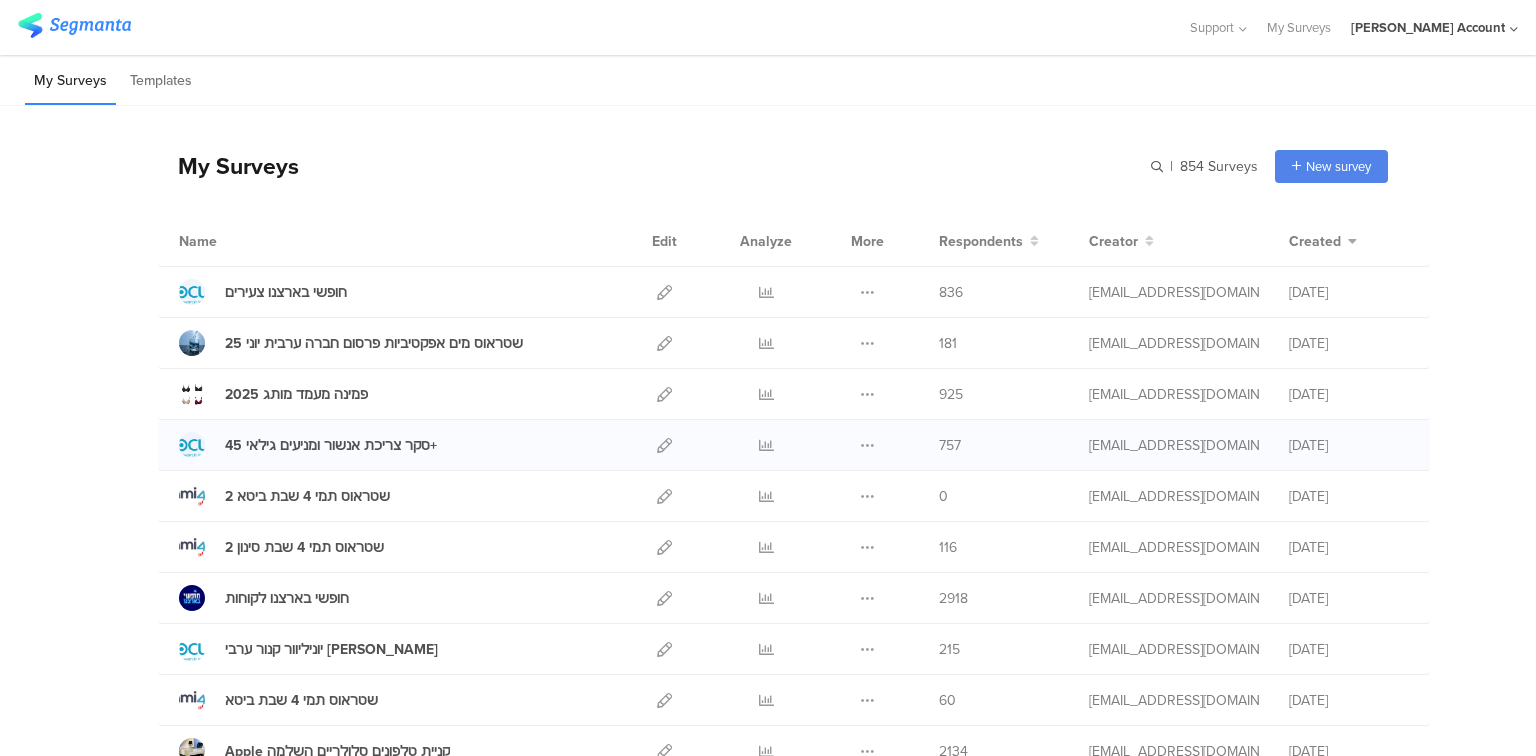 scroll, scrollTop: 0, scrollLeft: 0, axis: both 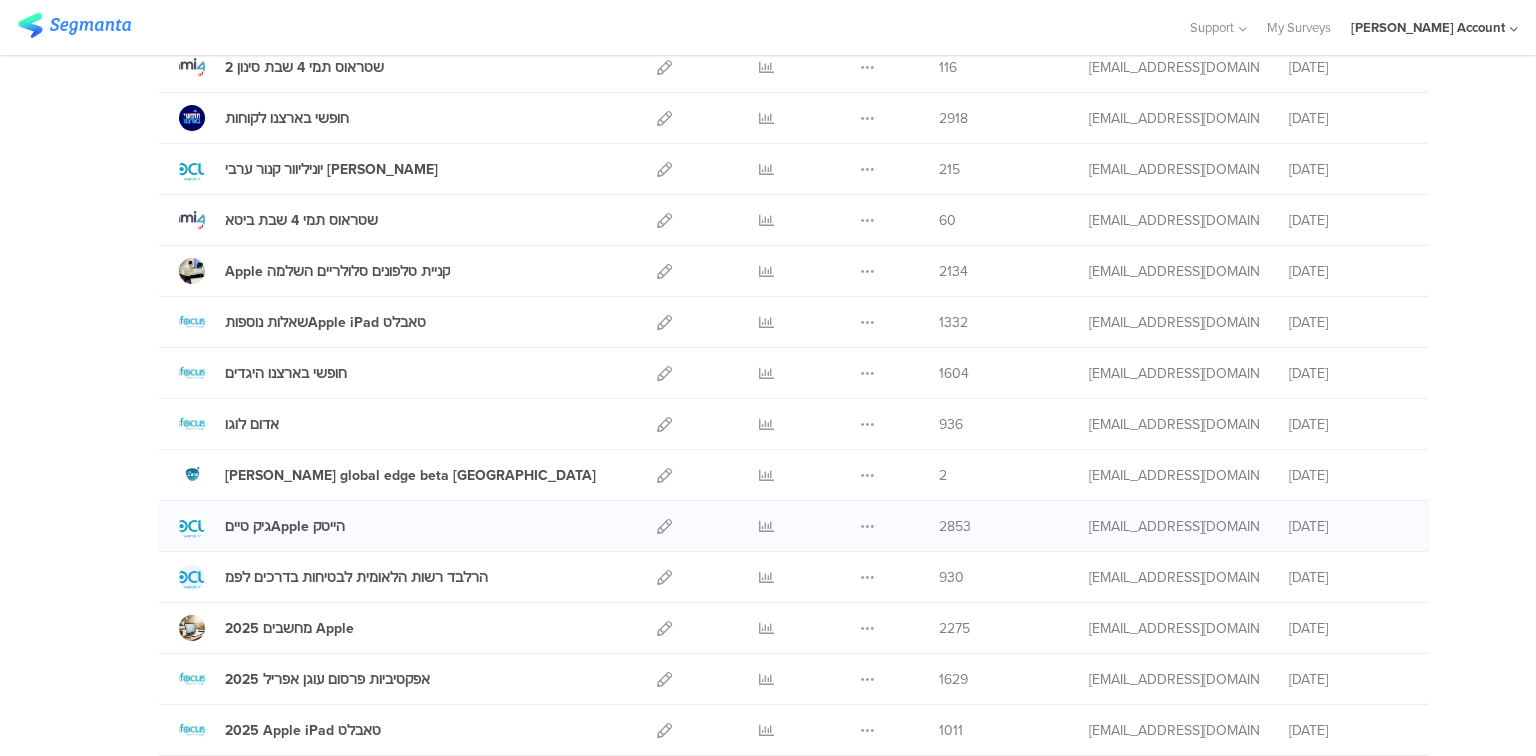 click at bounding box center [766, 526] 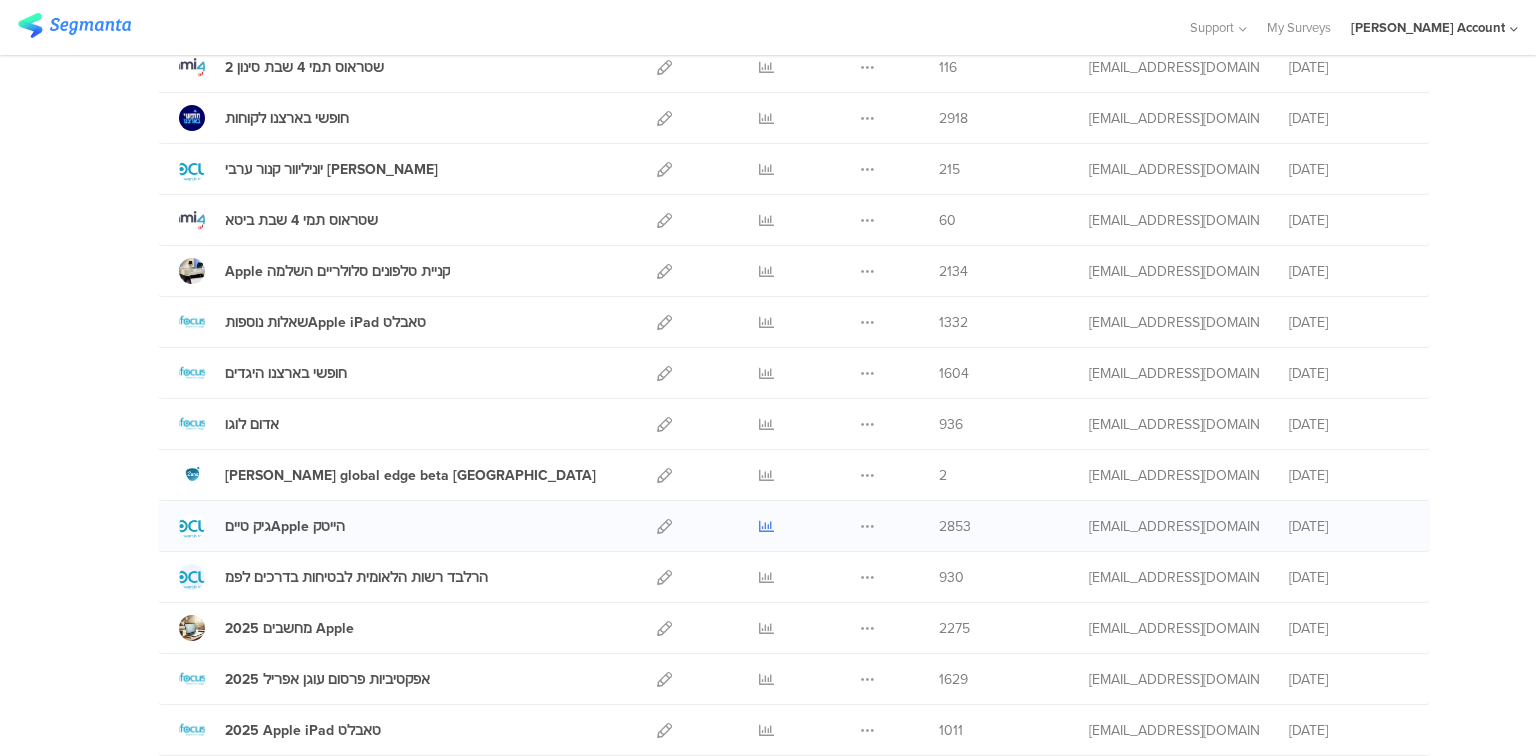click at bounding box center (766, 526) 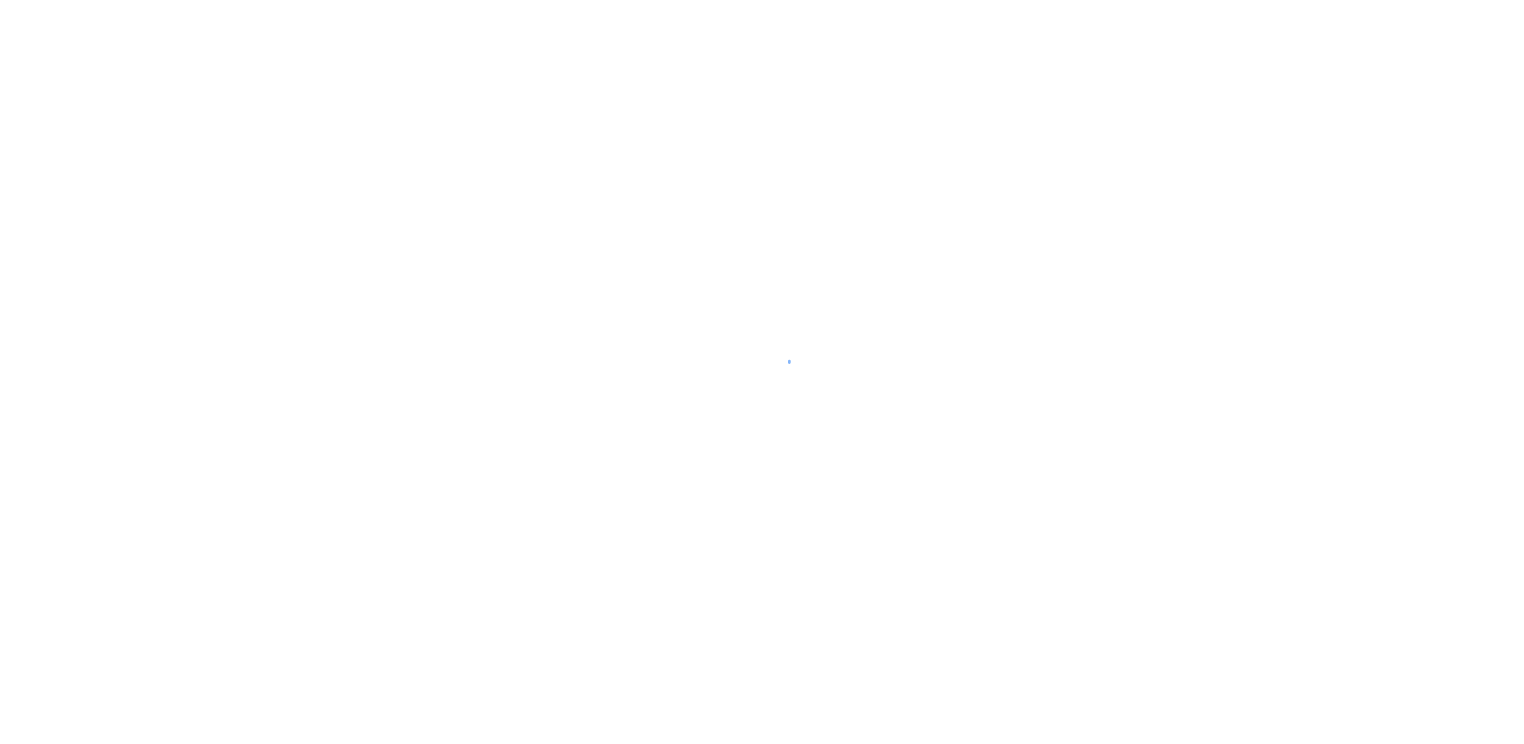 scroll, scrollTop: 0, scrollLeft: 0, axis: both 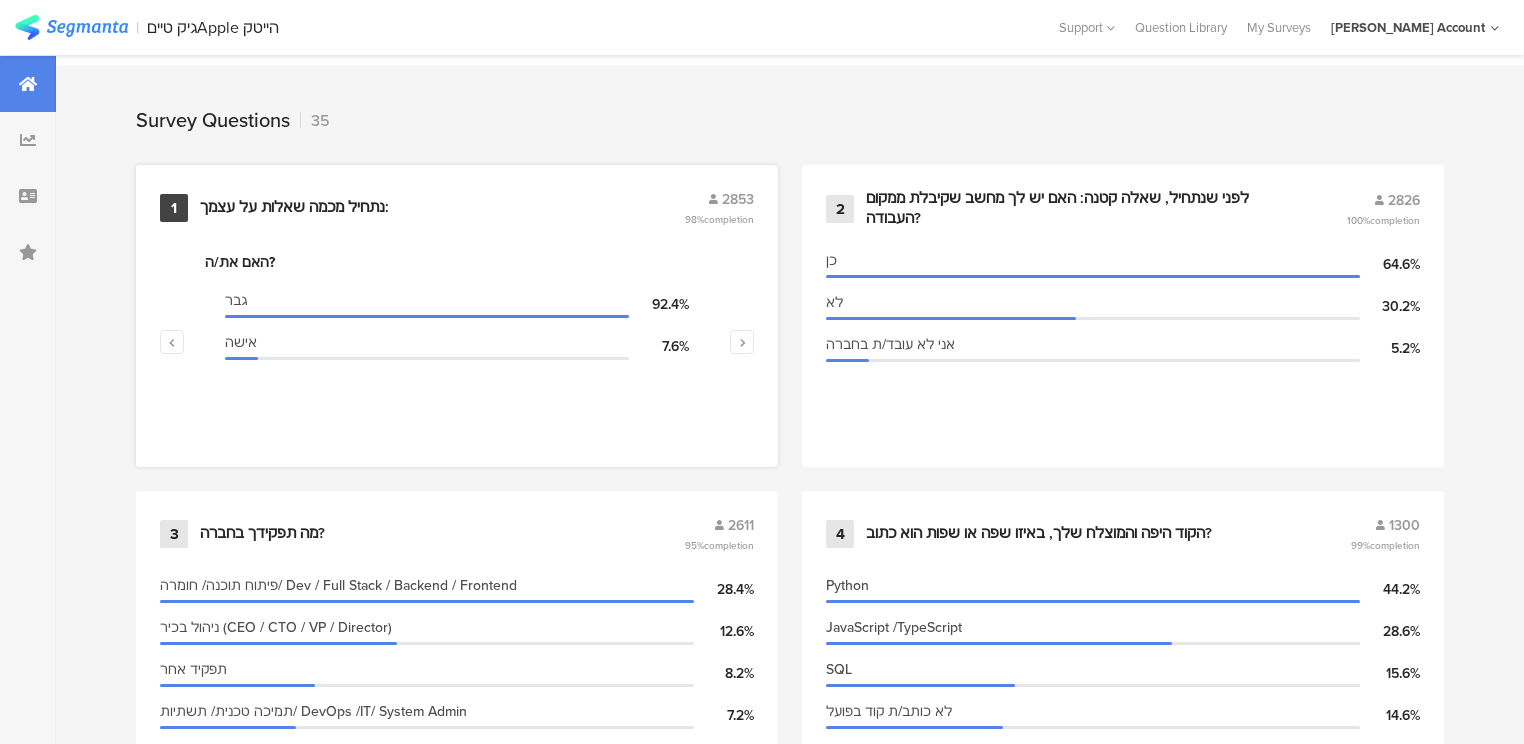 click on "נתחיל מכמה שאלות על עצמך:" at bounding box center [294, 208] 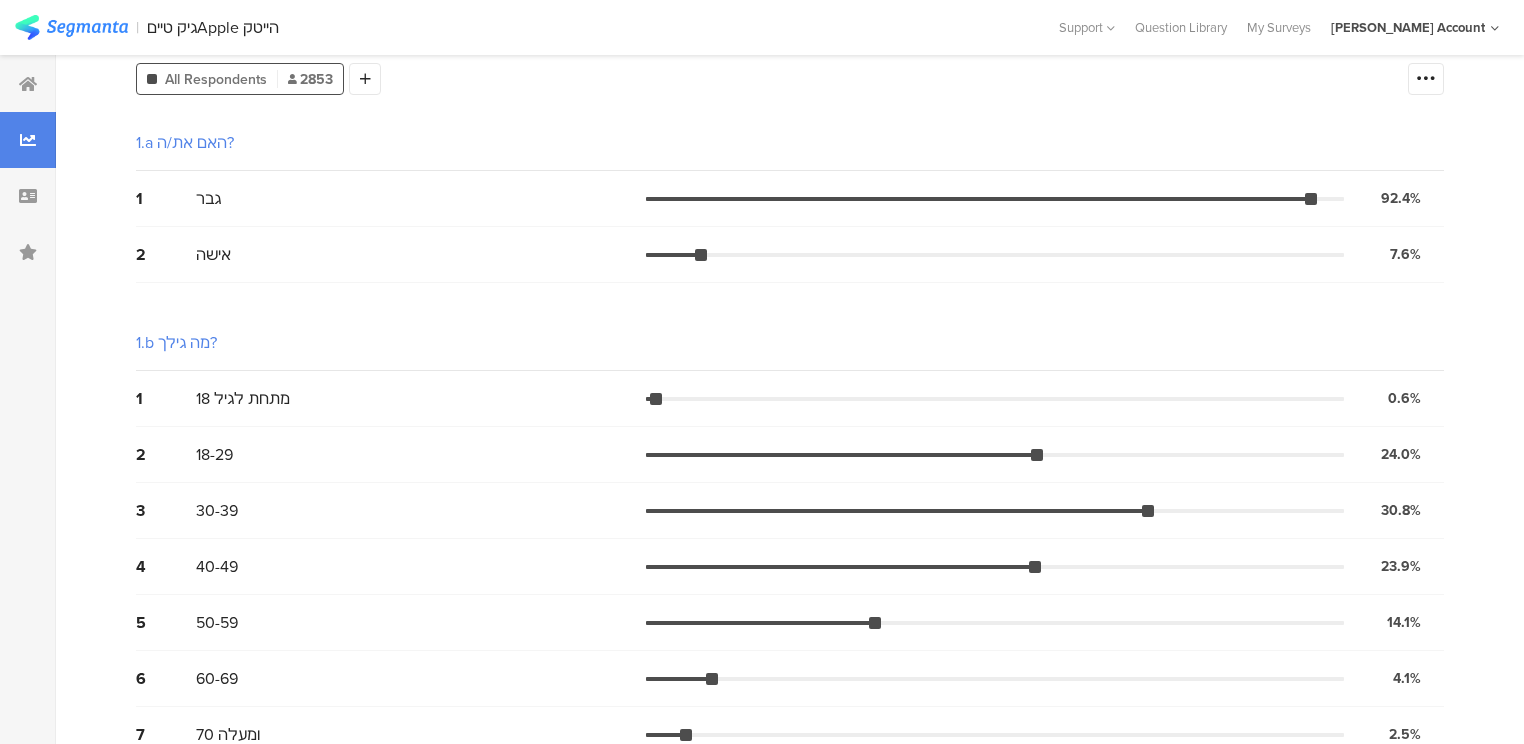 scroll, scrollTop: 0, scrollLeft: 0, axis: both 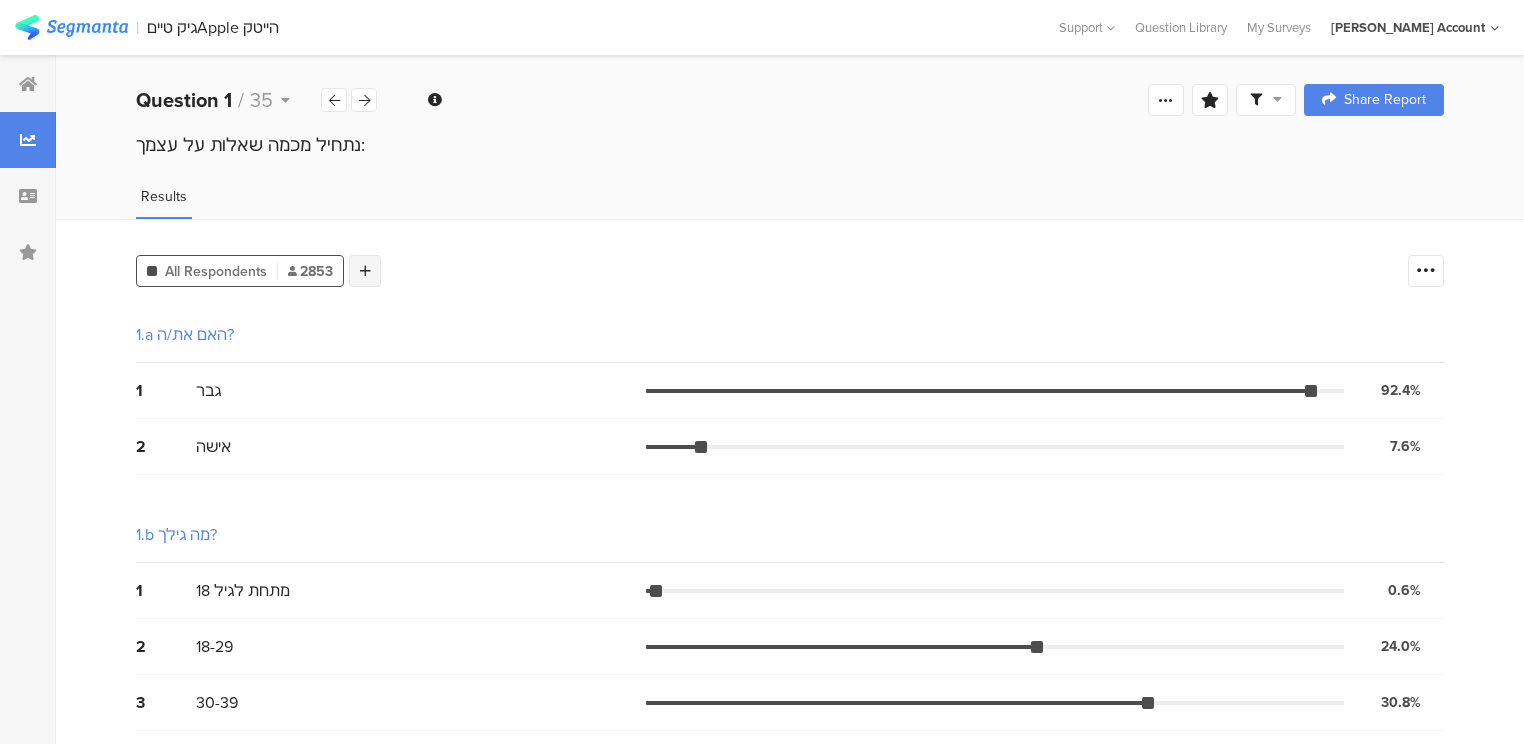 click at bounding box center [365, 271] 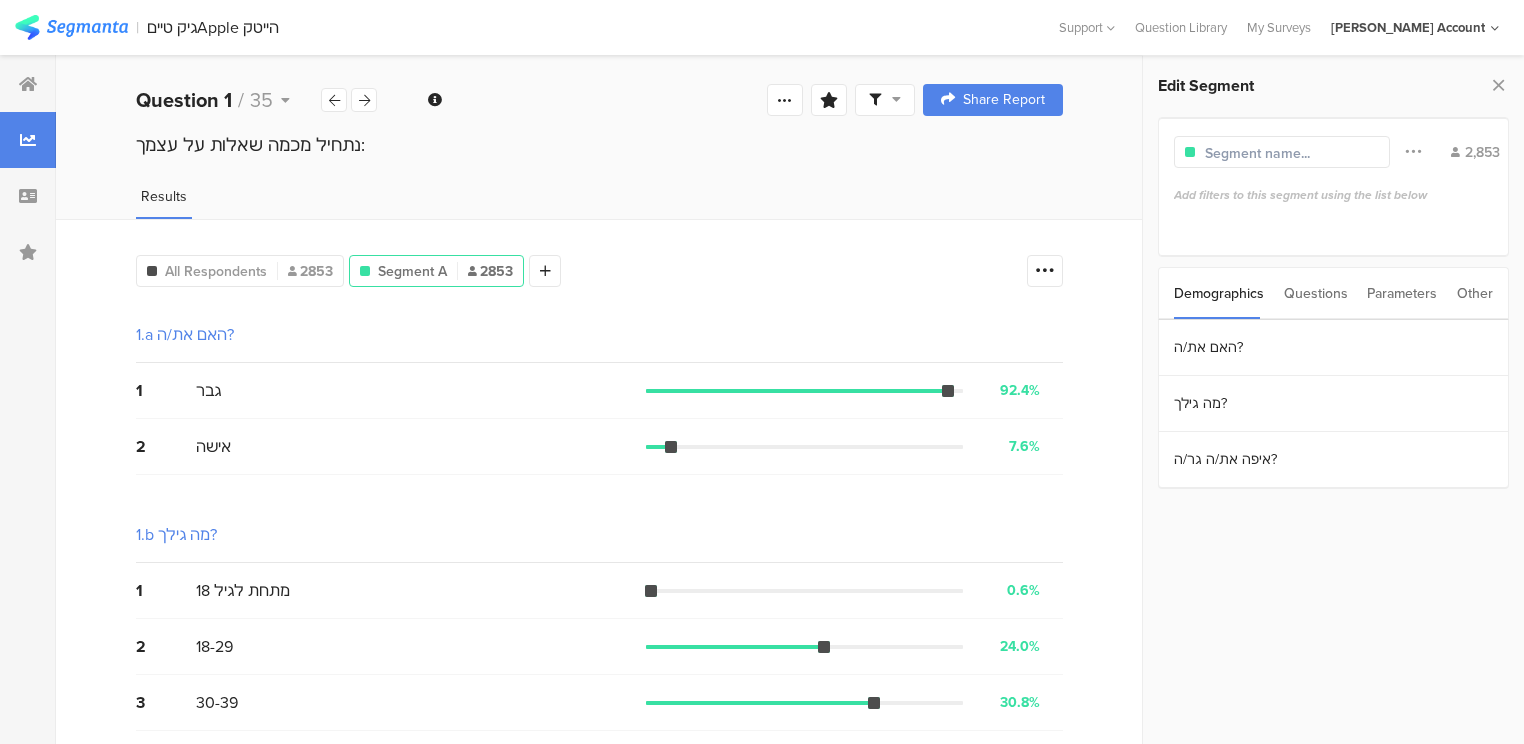 click on "Parameters" at bounding box center (1402, 293) 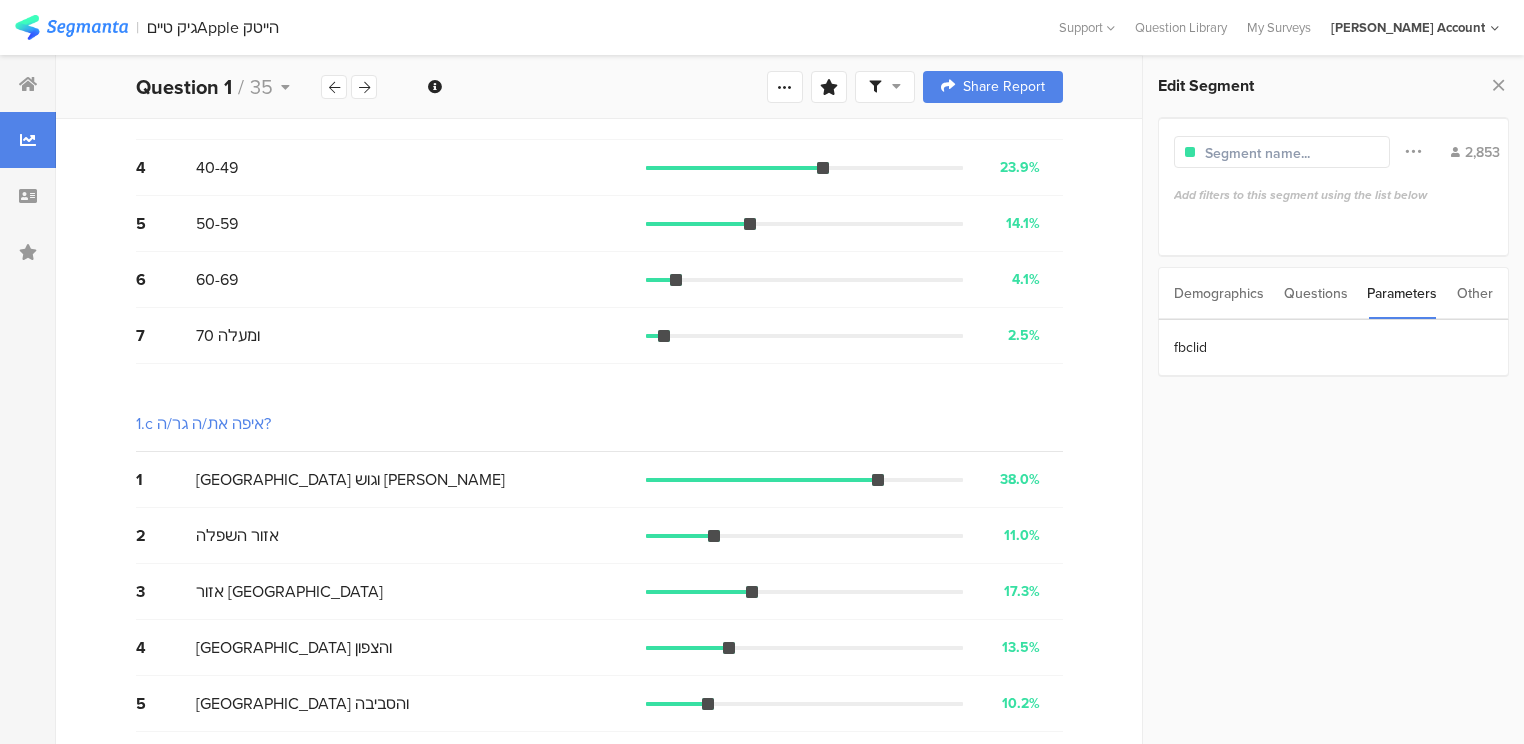 scroll, scrollTop: 703, scrollLeft: 0, axis: vertical 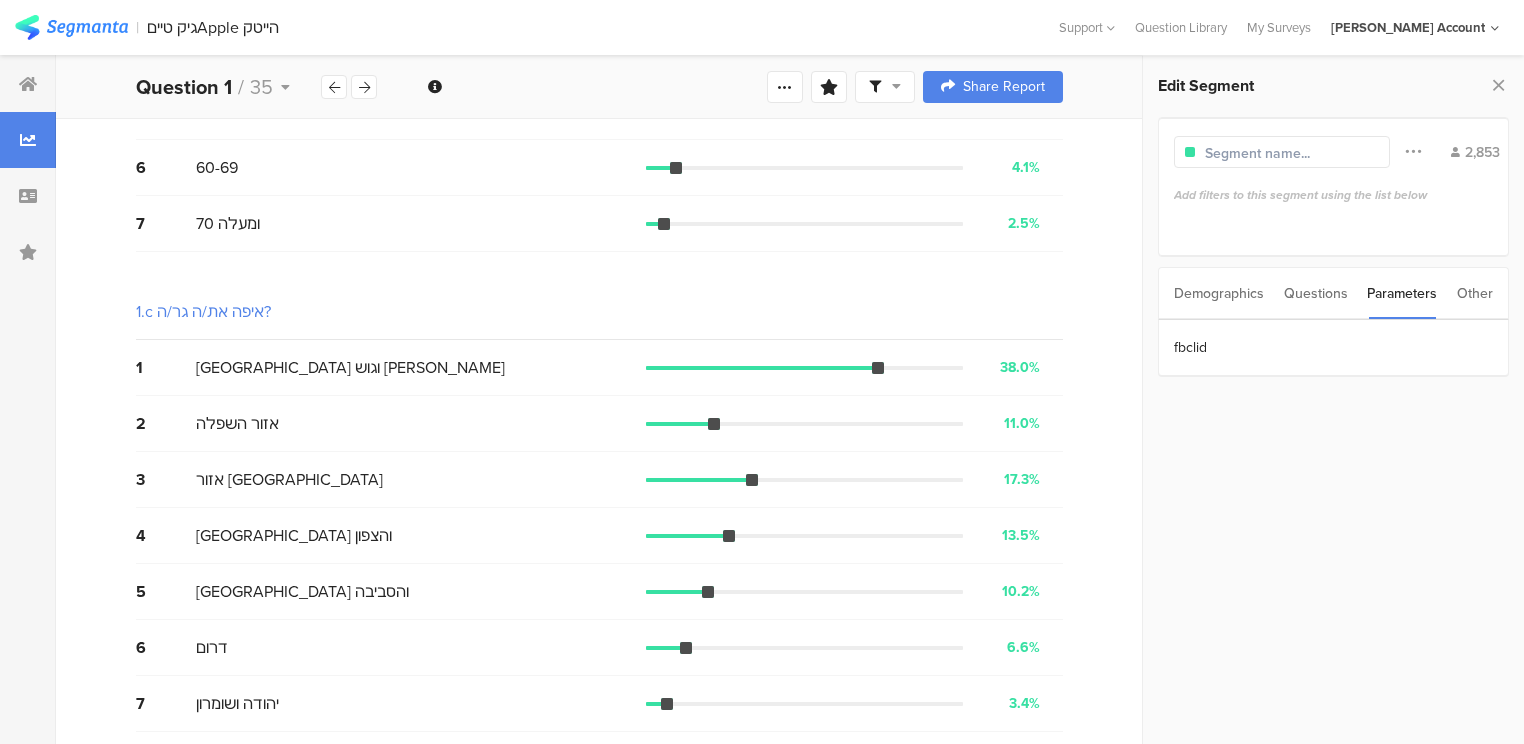 click on "Questions" at bounding box center (1316, 293) 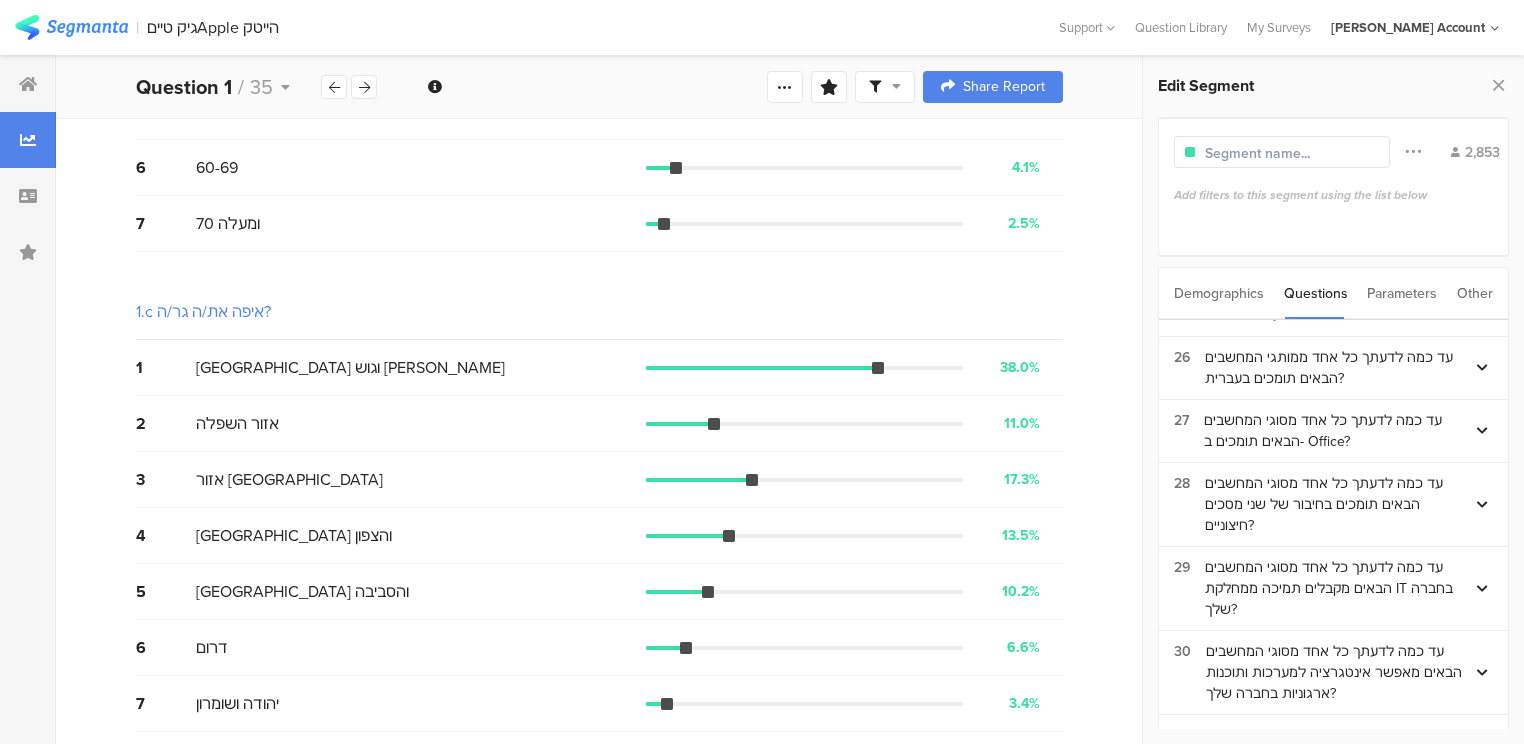 scroll, scrollTop: 1775, scrollLeft: 0, axis: vertical 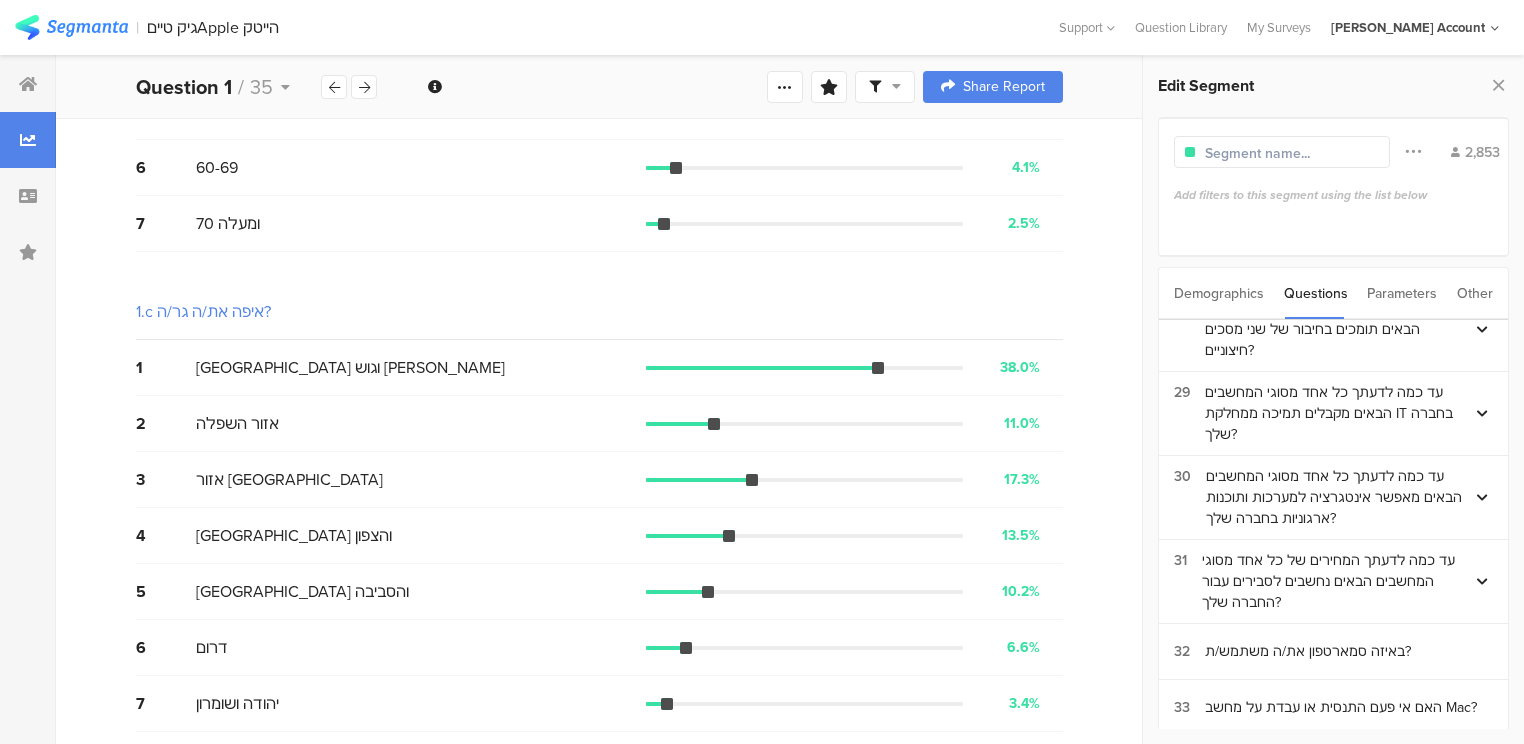 click on "ולסיום, האם את/ה מאשר/ת את השתתפותך בהגרלה?" at bounding box center (1349, 767) 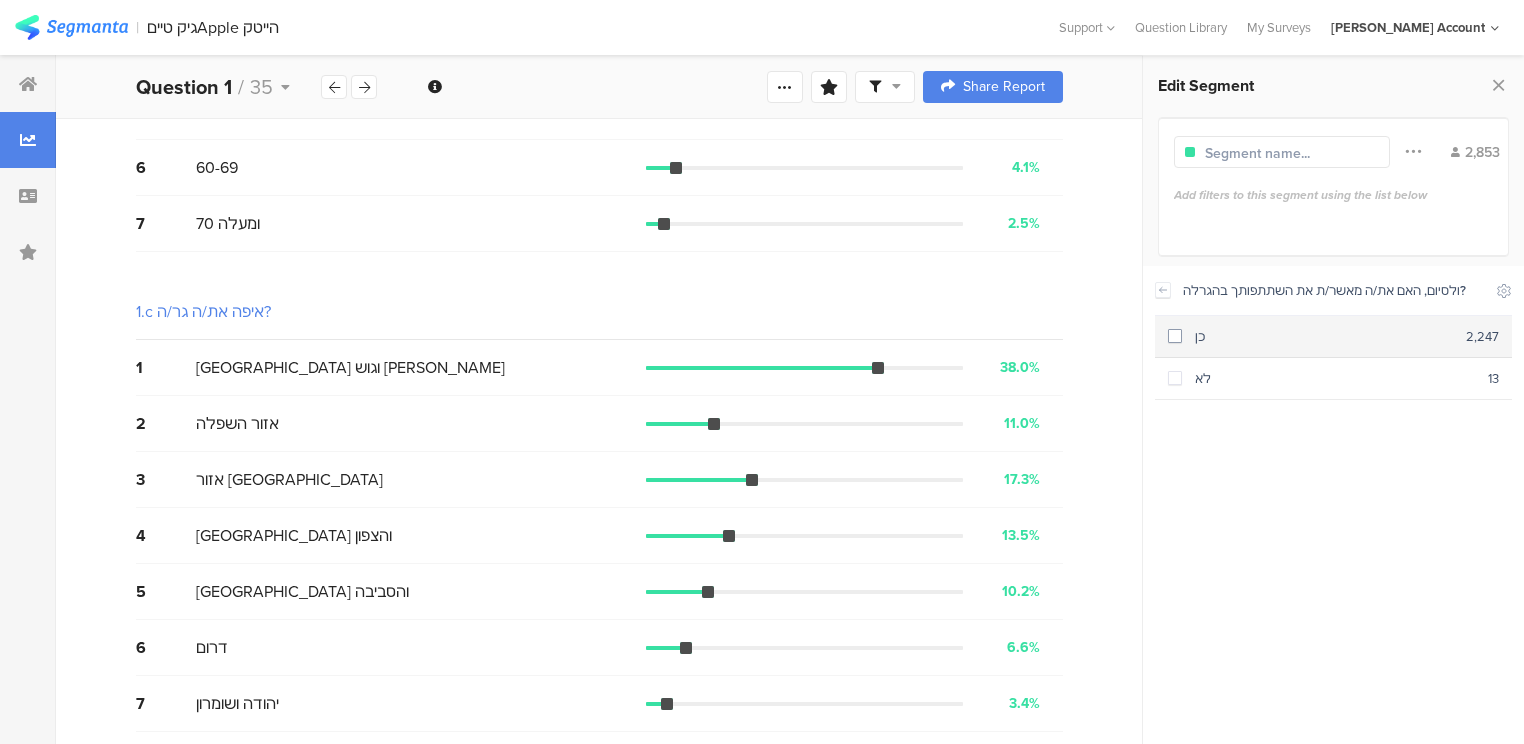 click on "כן" at bounding box center [1324, 336] 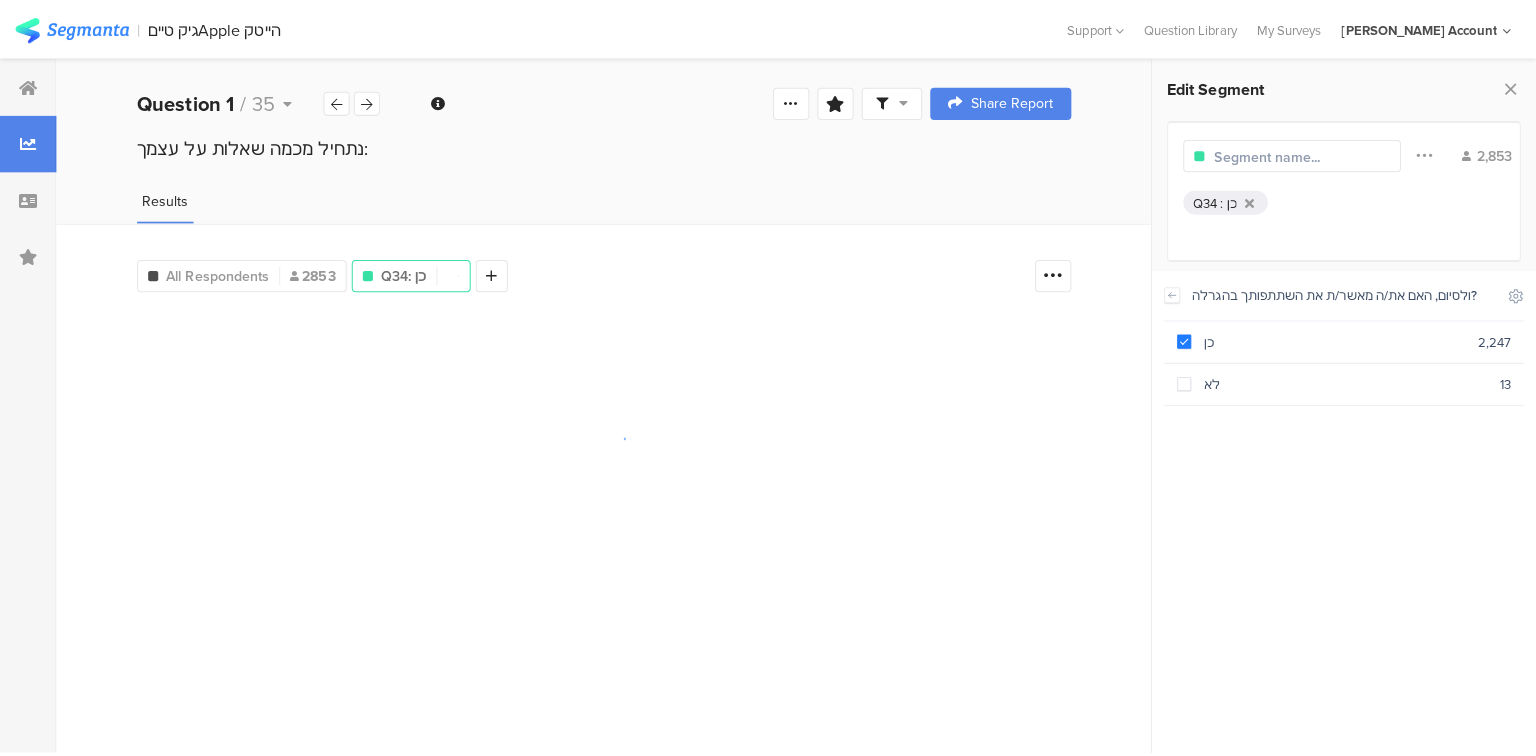 scroll, scrollTop: 0, scrollLeft: 0, axis: both 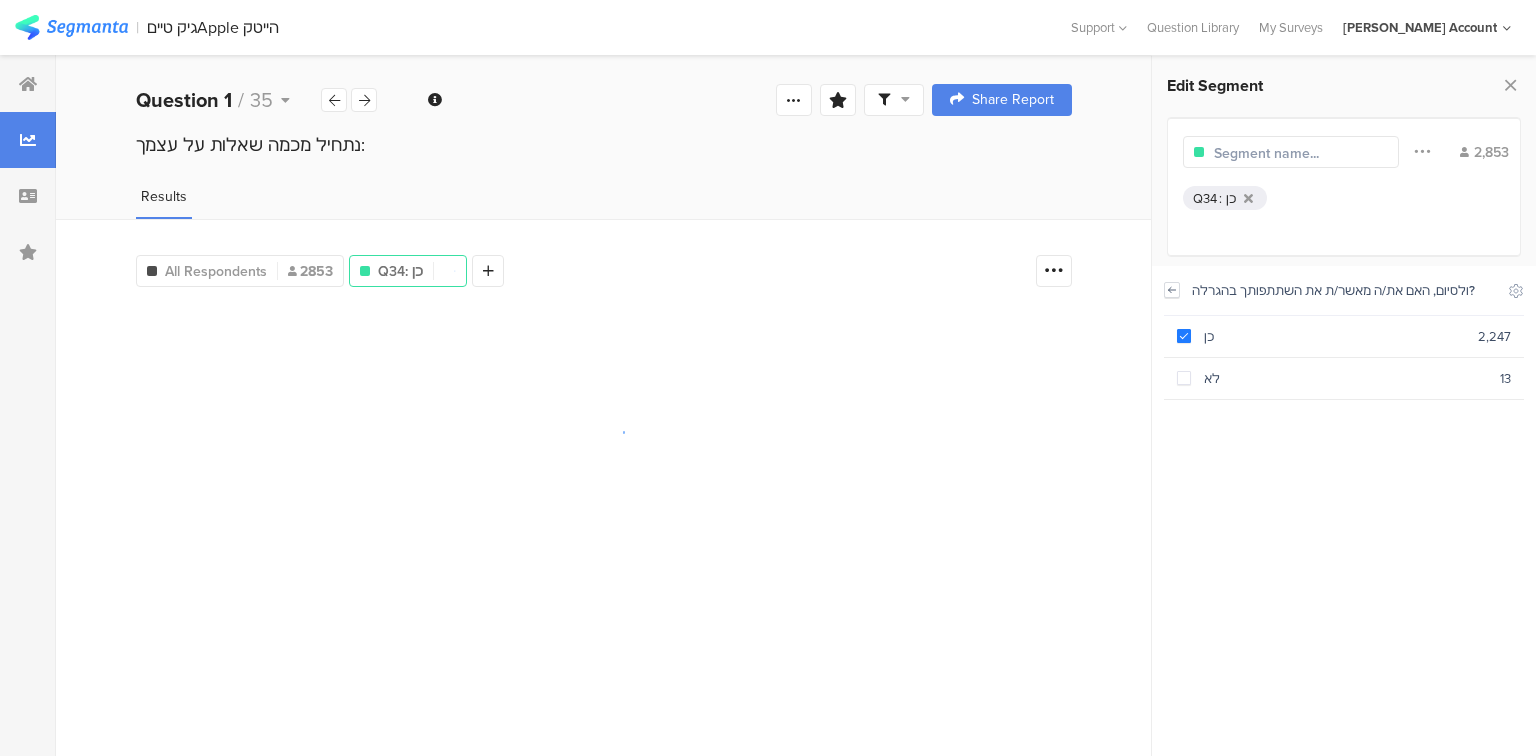 click 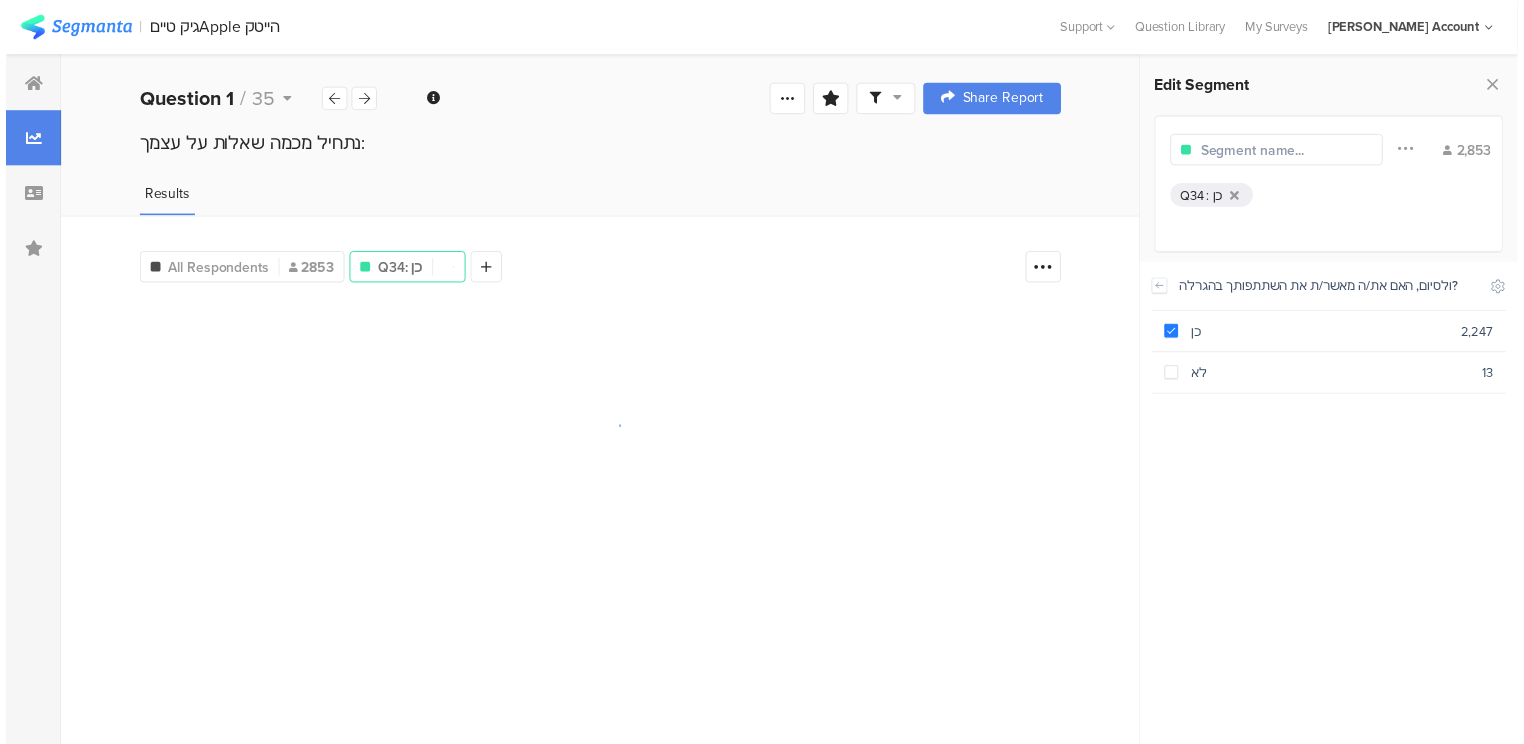 scroll, scrollTop: 1775, scrollLeft: 0, axis: vertical 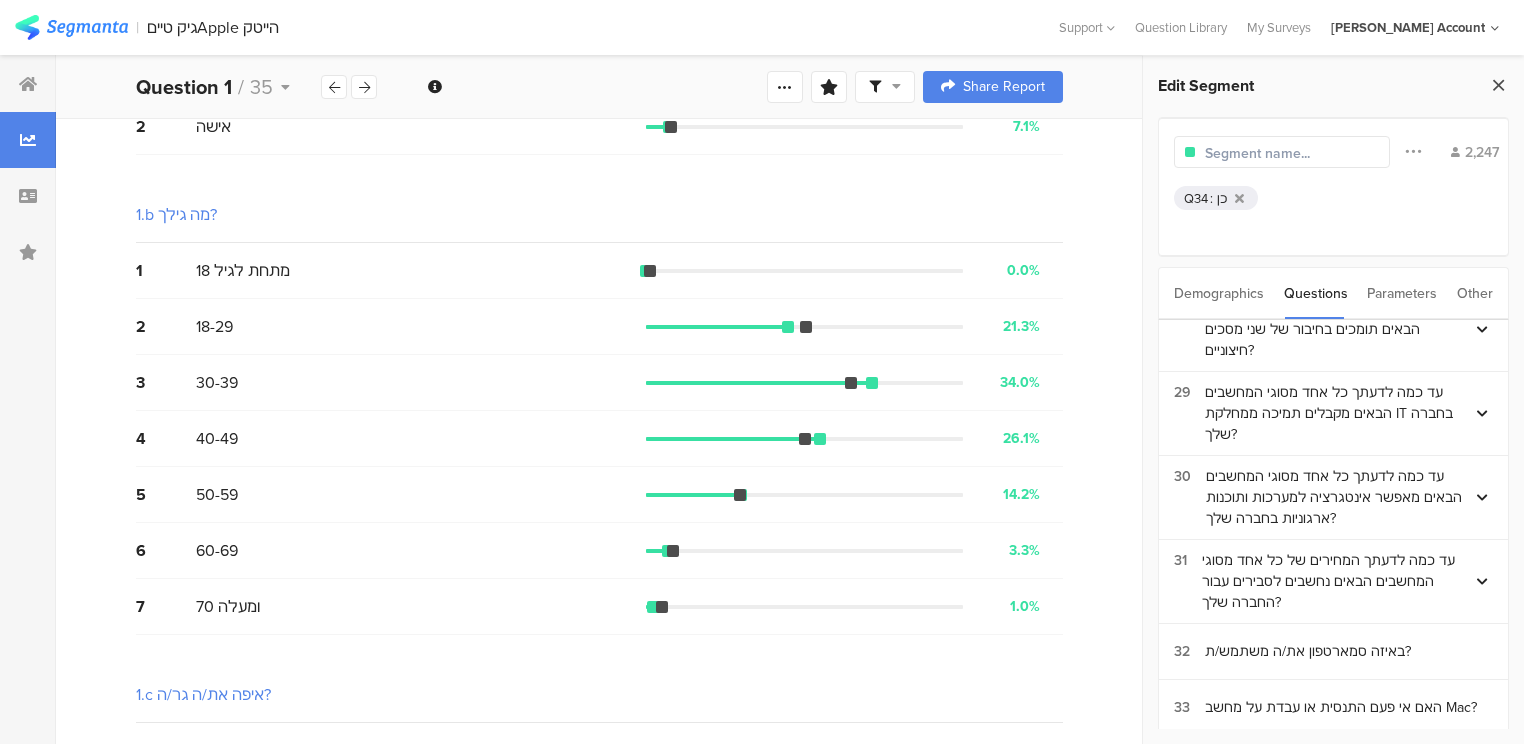 click at bounding box center [1498, 85] 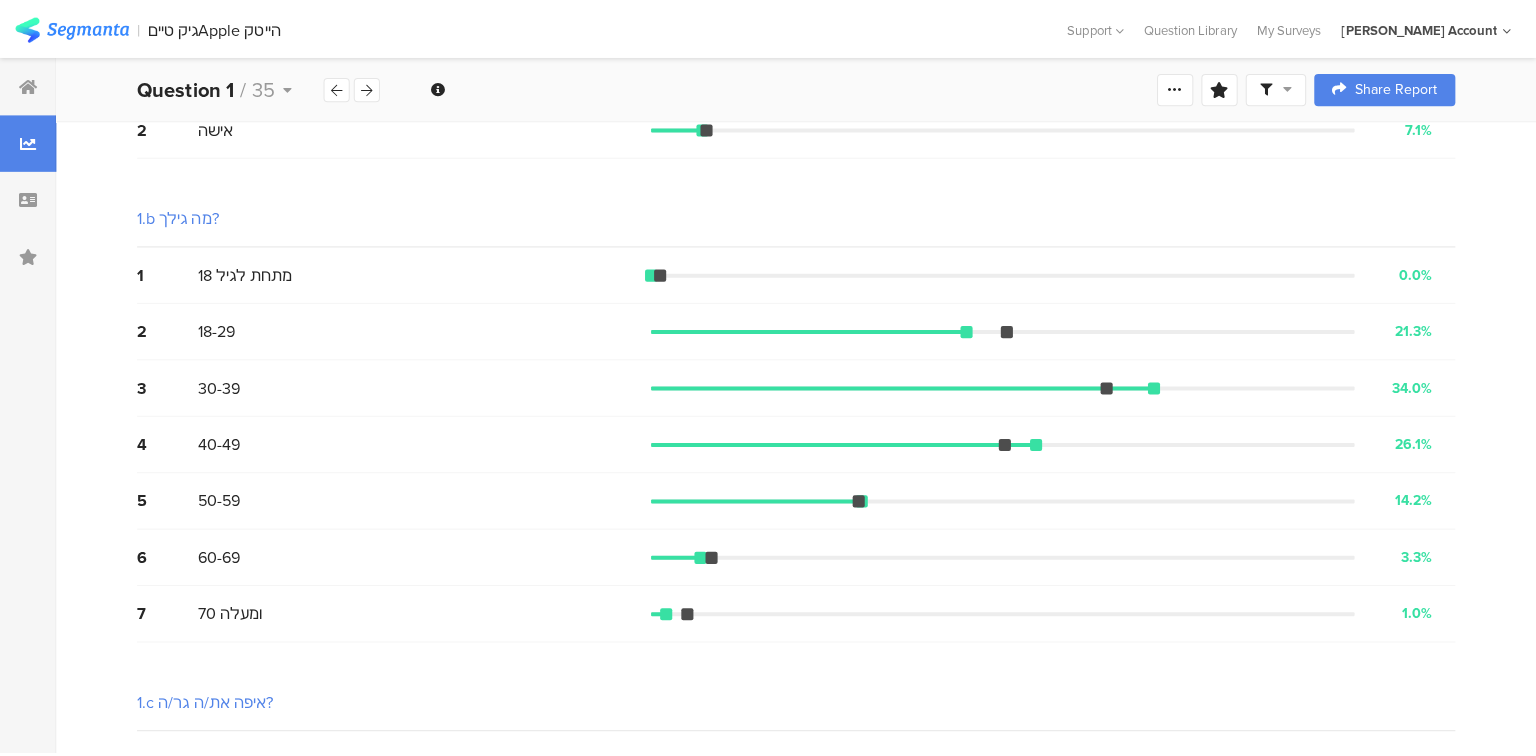 scroll, scrollTop: 0, scrollLeft: 0, axis: both 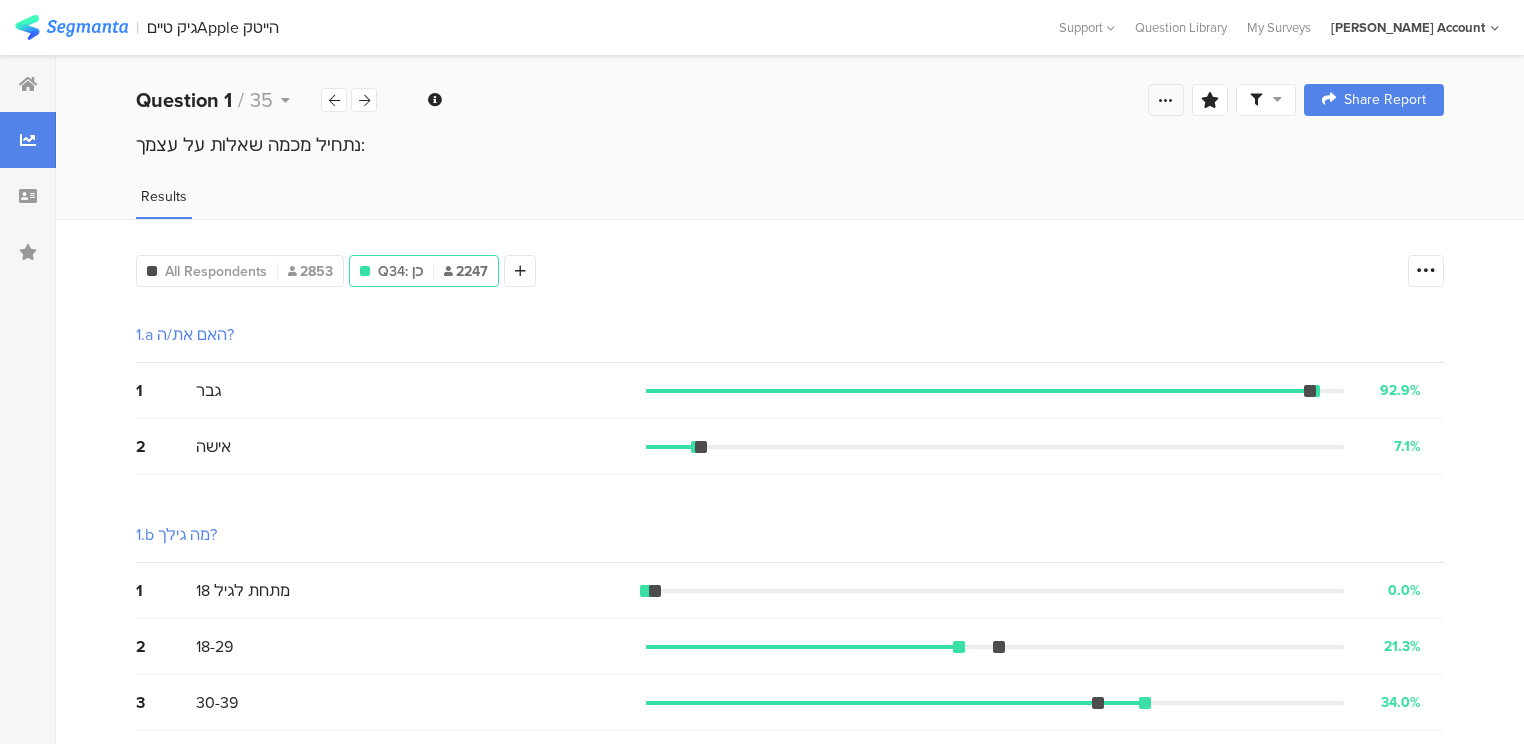 click at bounding box center (1166, 100) 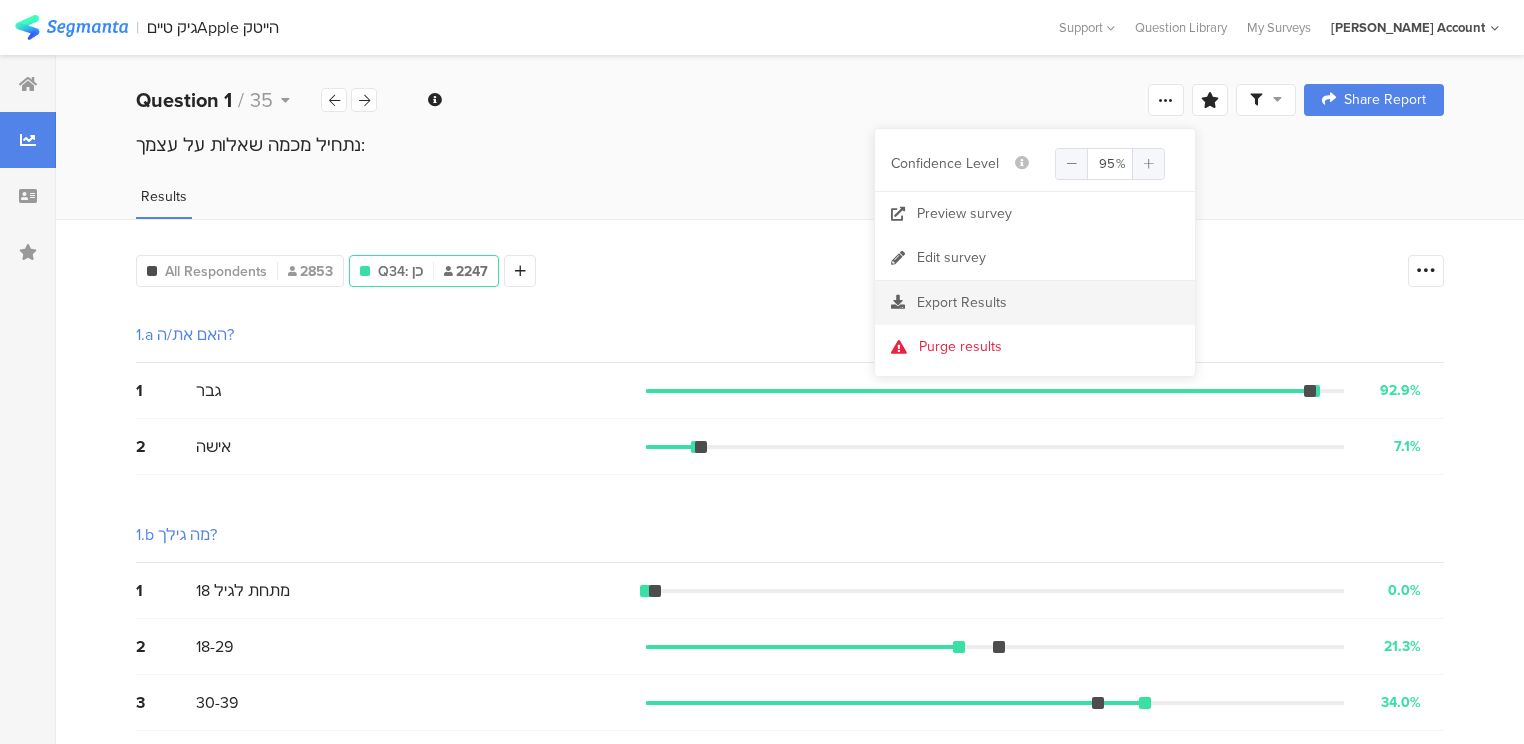 click on "Export Results" at bounding box center [962, 302] 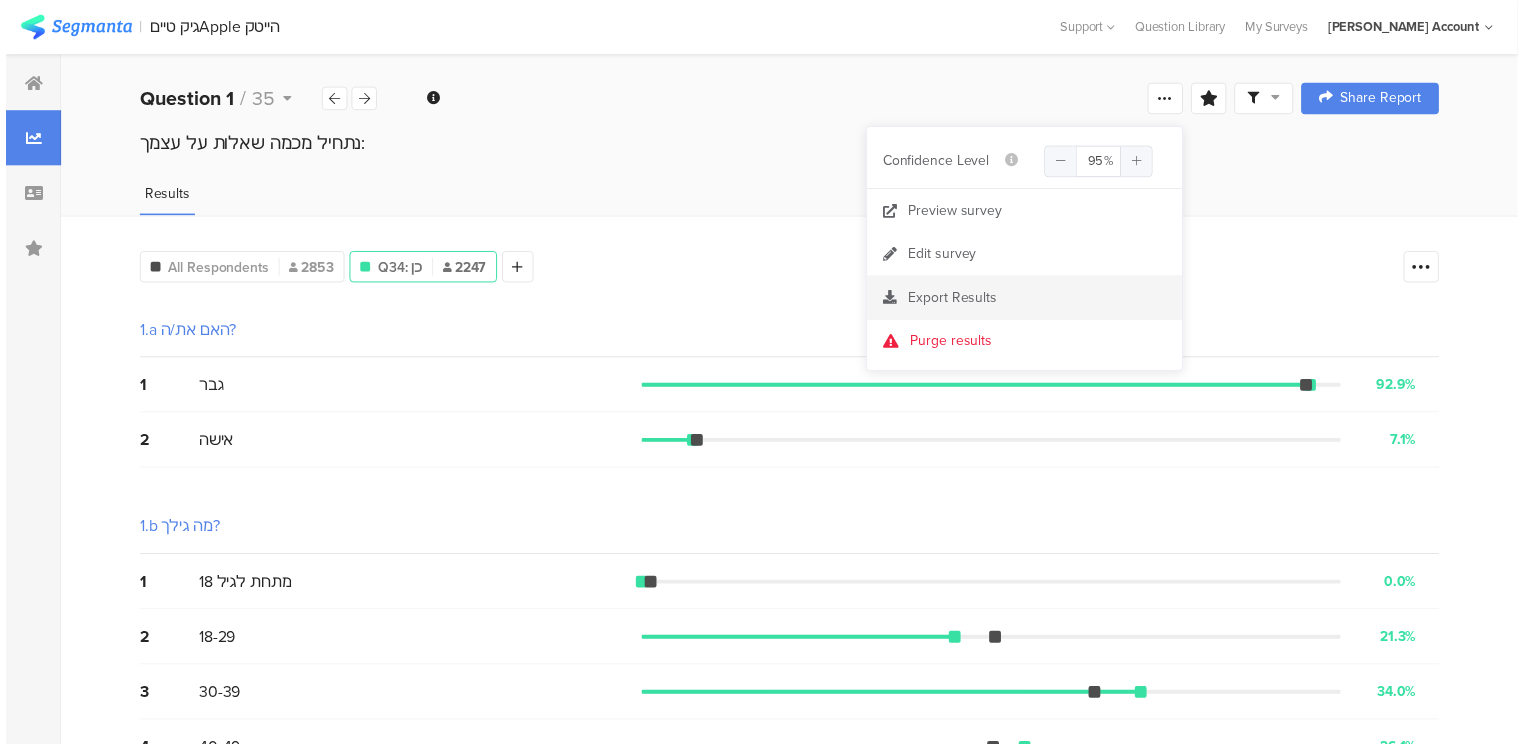 scroll, scrollTop: 1763, scrollLeft: 0, axis: vertical 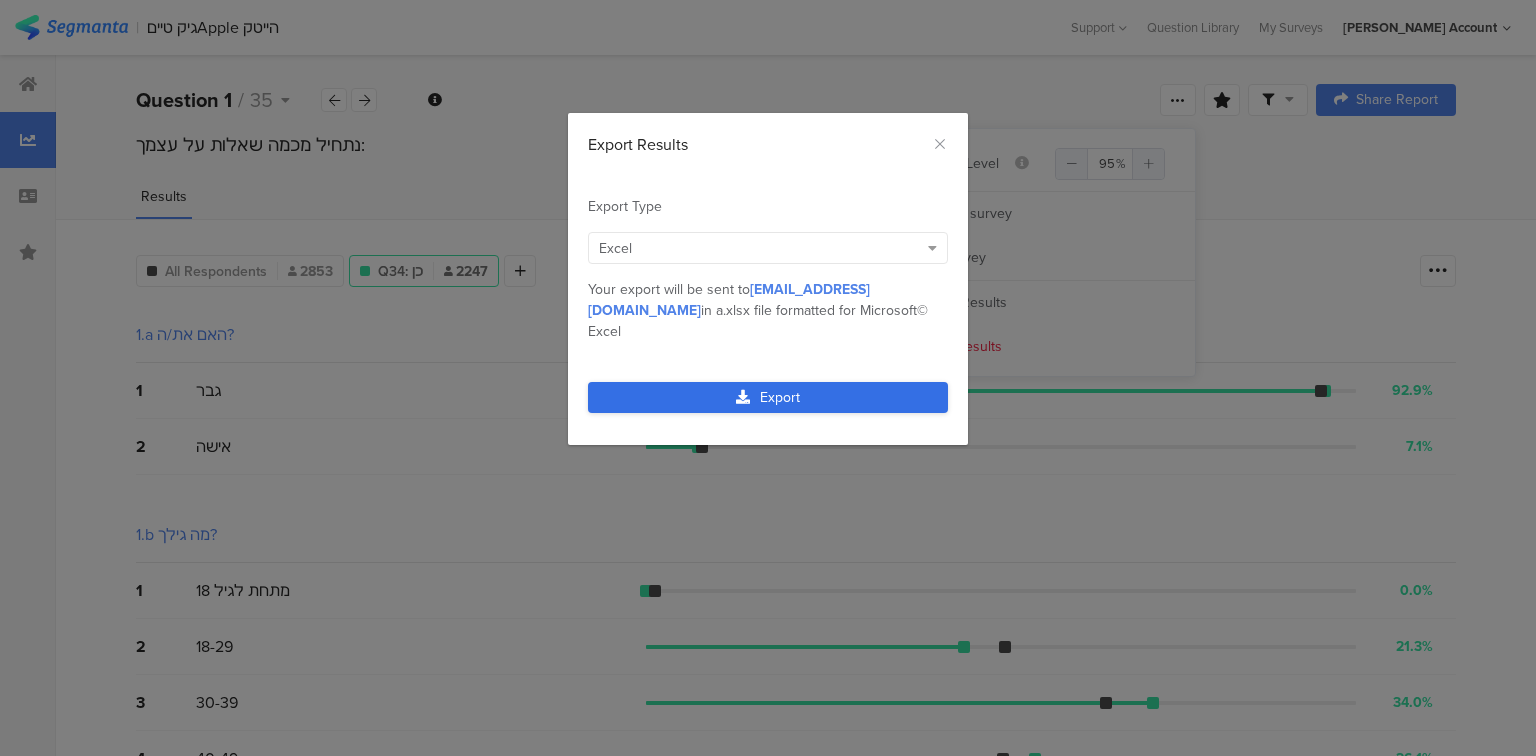 click on "Export" at bounding box center [768, 397] 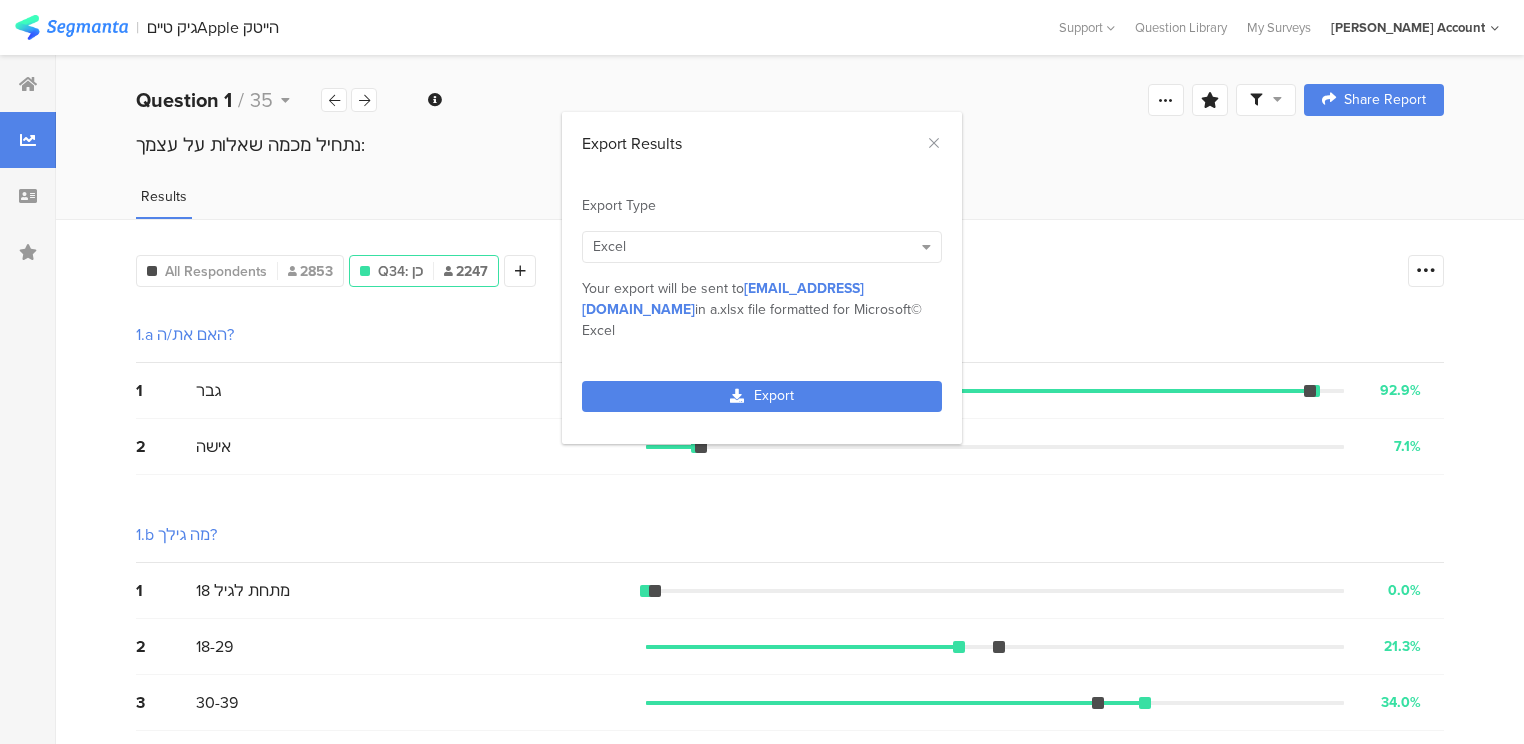 scroll, scrollTop: 1775, scrollLeft: 0, axis: vertical 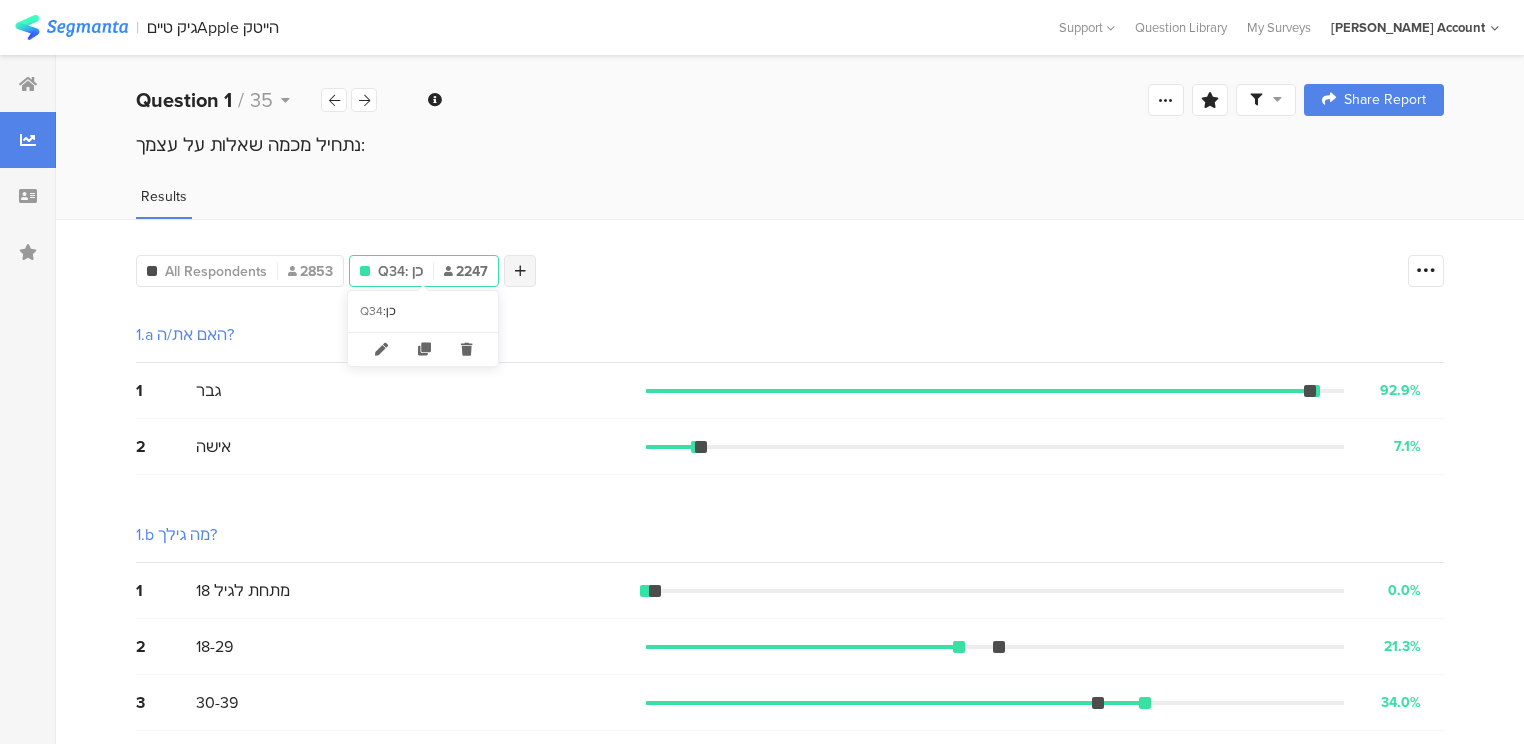 click at bounding box center (520, 271) 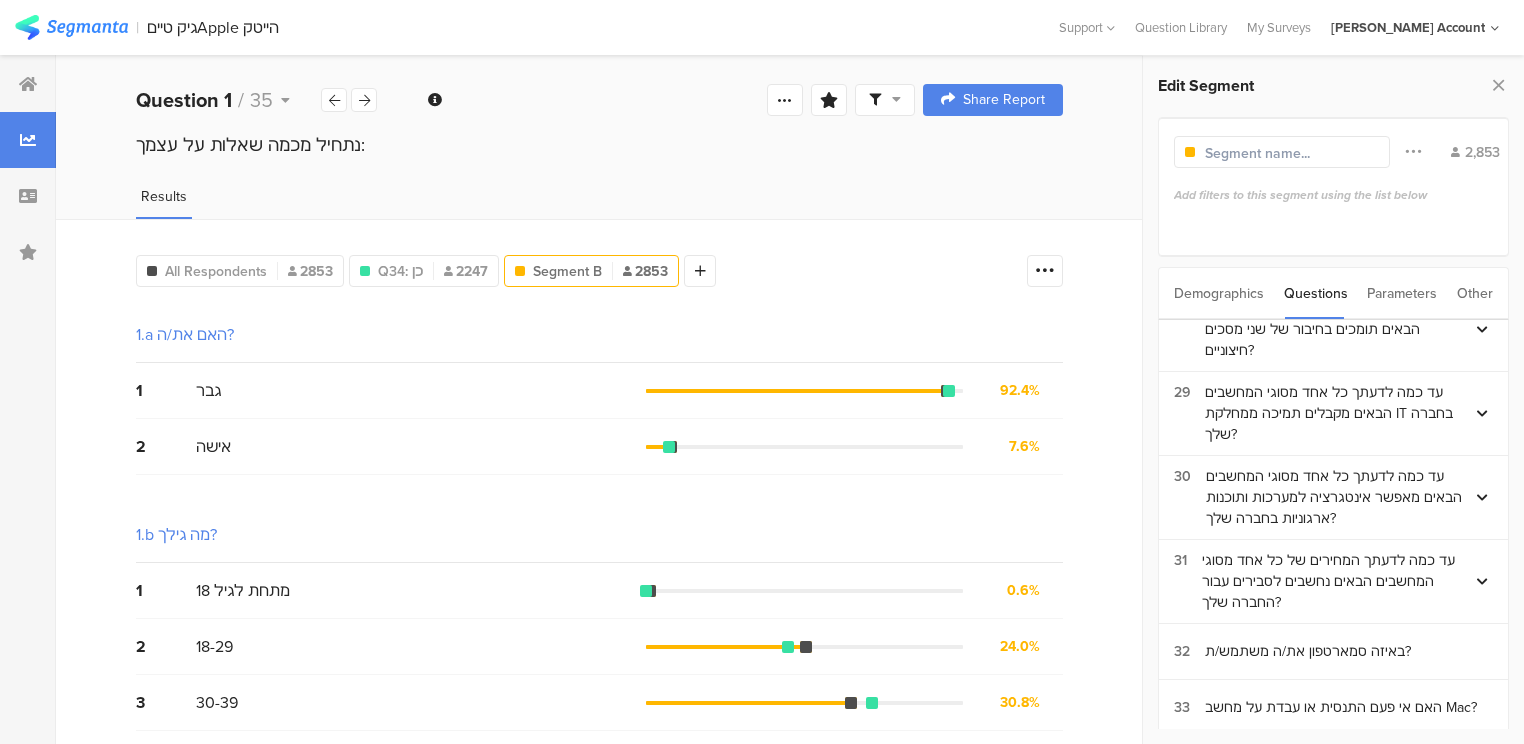 click on "Parameters" at bounding box center (1402, 293) 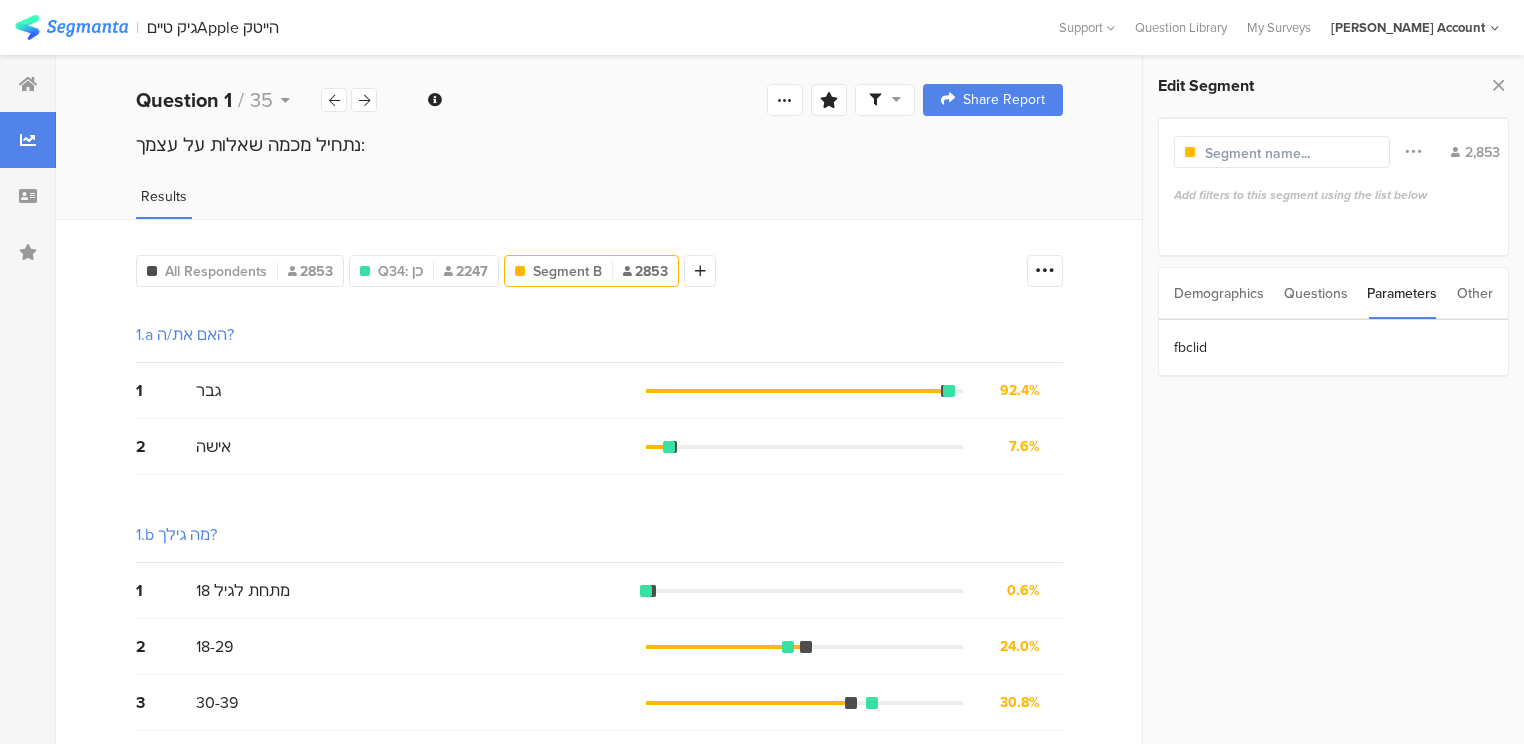click on "Questions" at bounding box center [1316, 293] 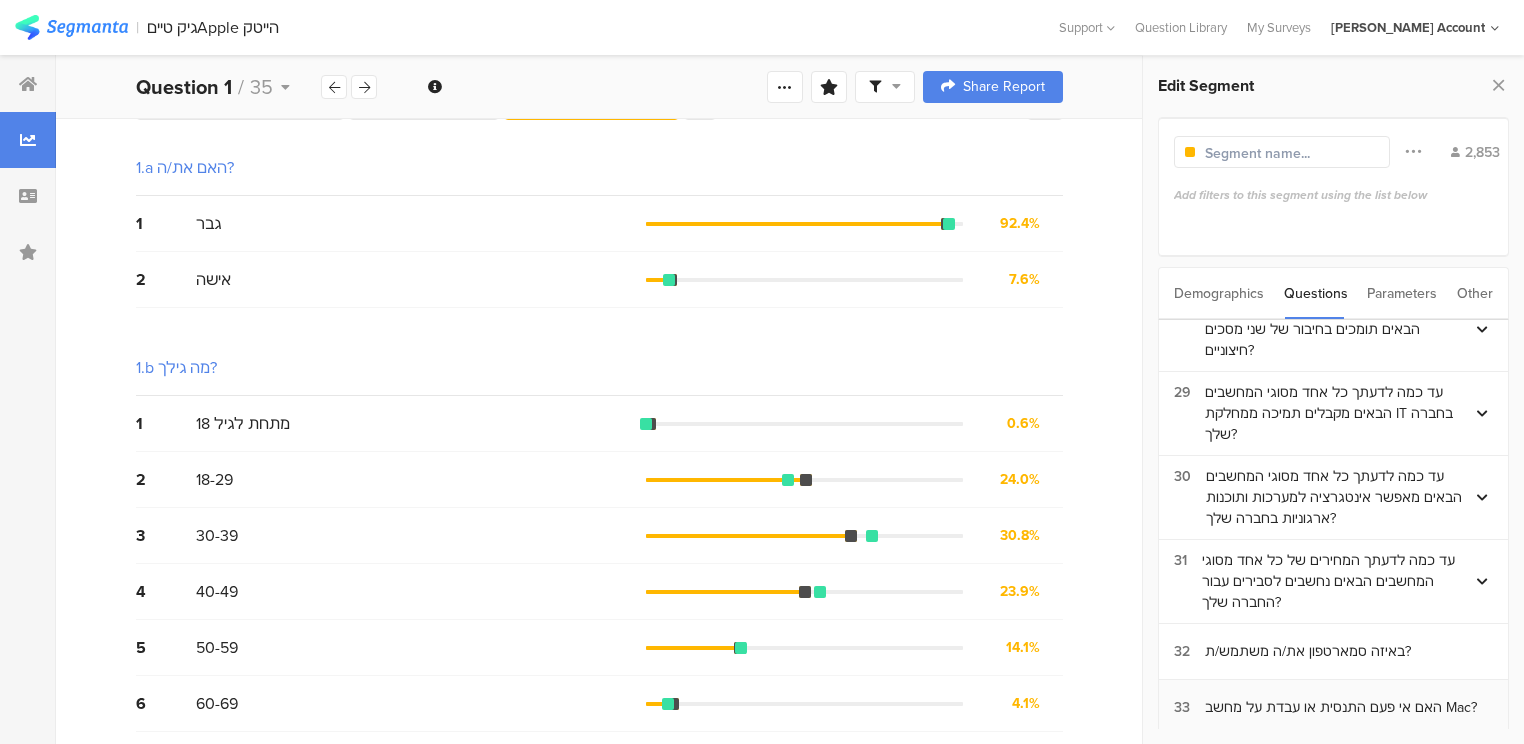 scroll, scrollTop: 240, scrollLeft: 0, axis: vertical 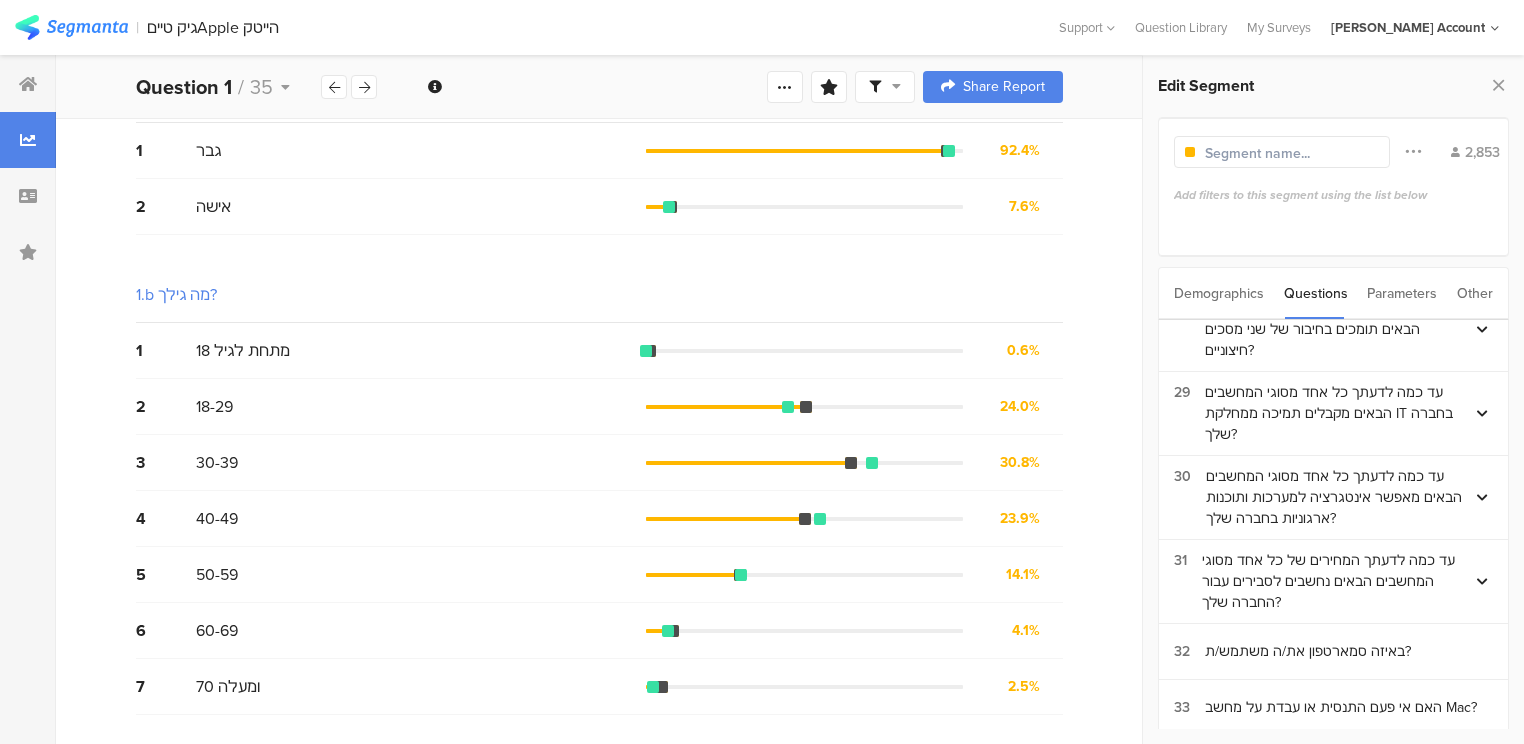 click on "רשום/ רשמי את הפרטים שלך, כדי שנוכל לעדכן אותך במידה ותזכה/י בהגרלה ובפרס" at bounding box center [1338, 830] 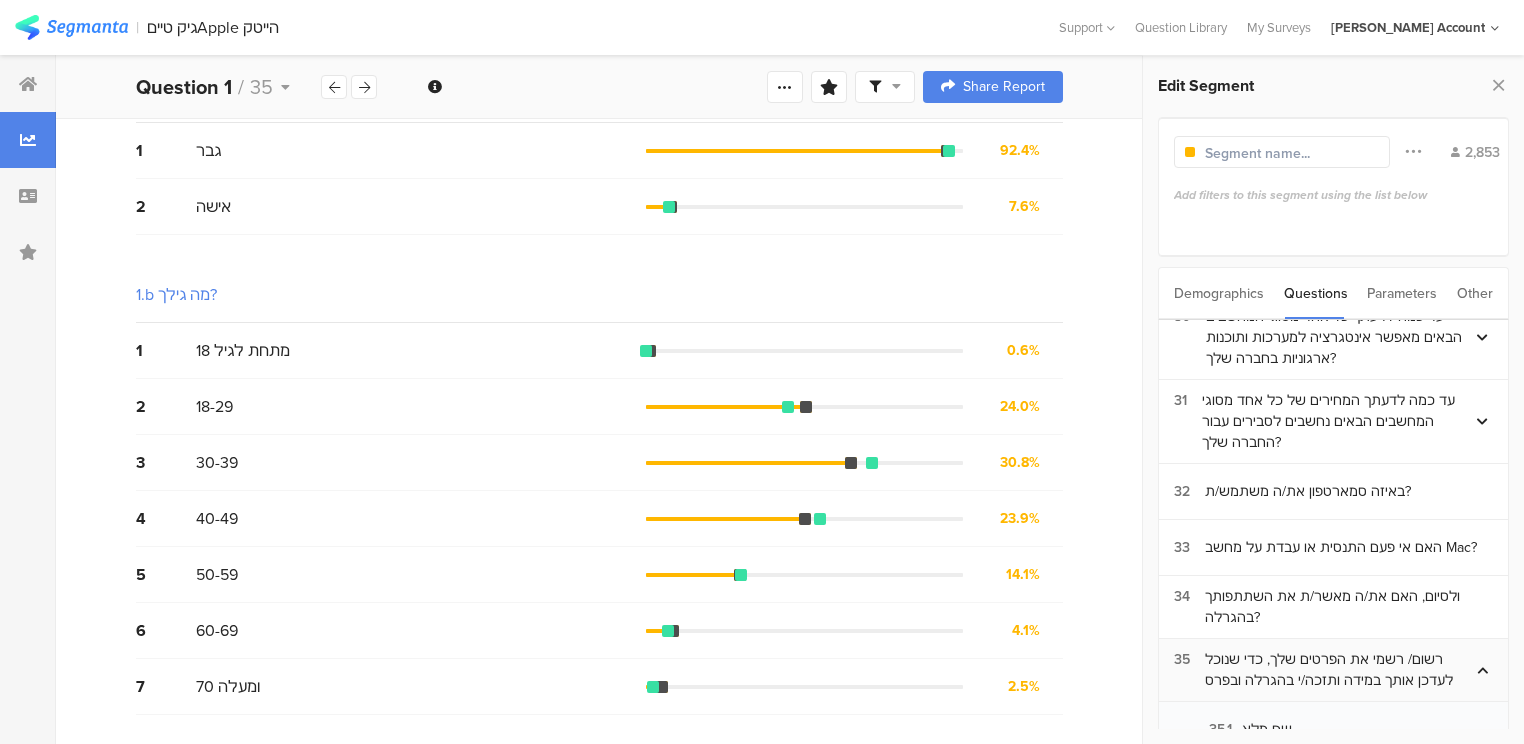click on "35.3
טלפון סלולרי" at bounding box center (1333, 842) 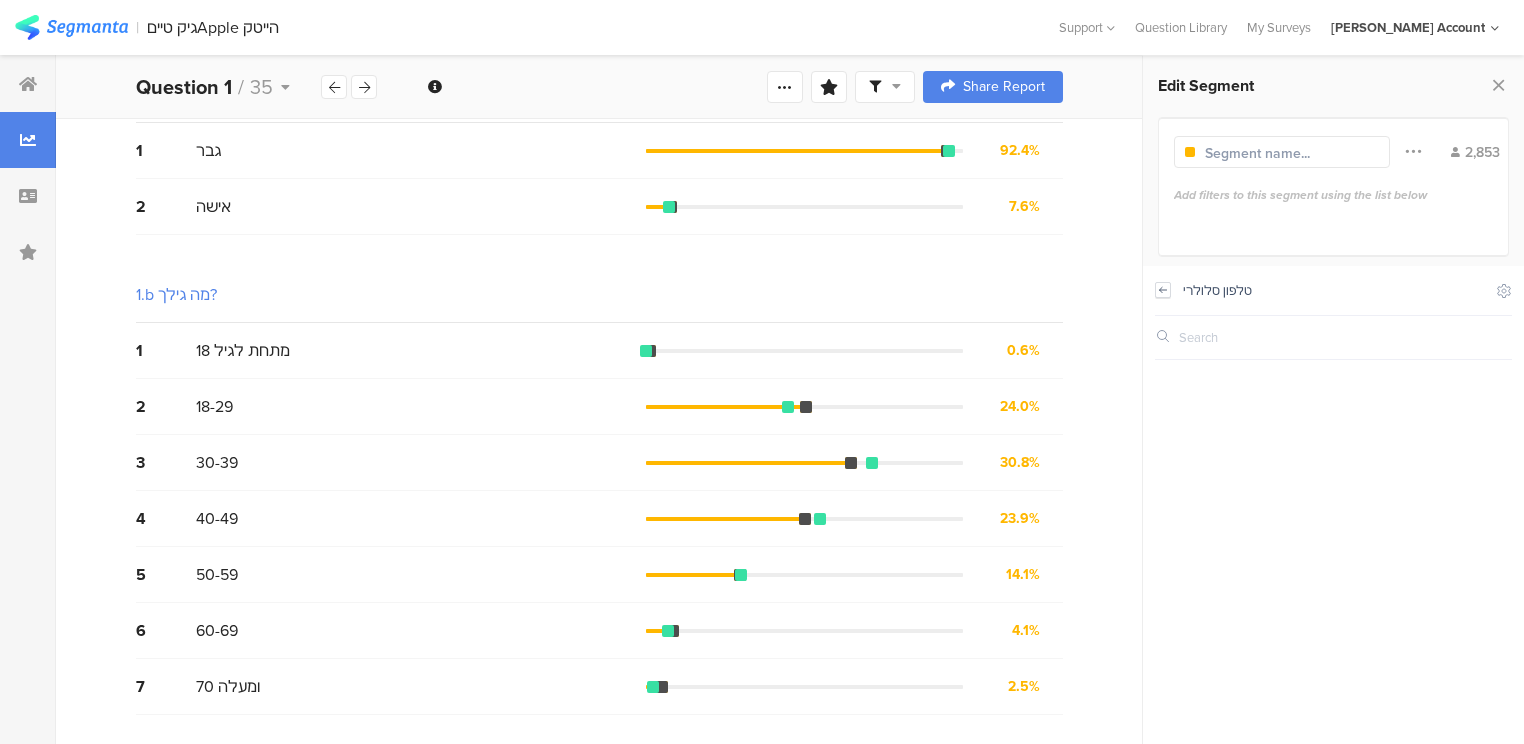 click 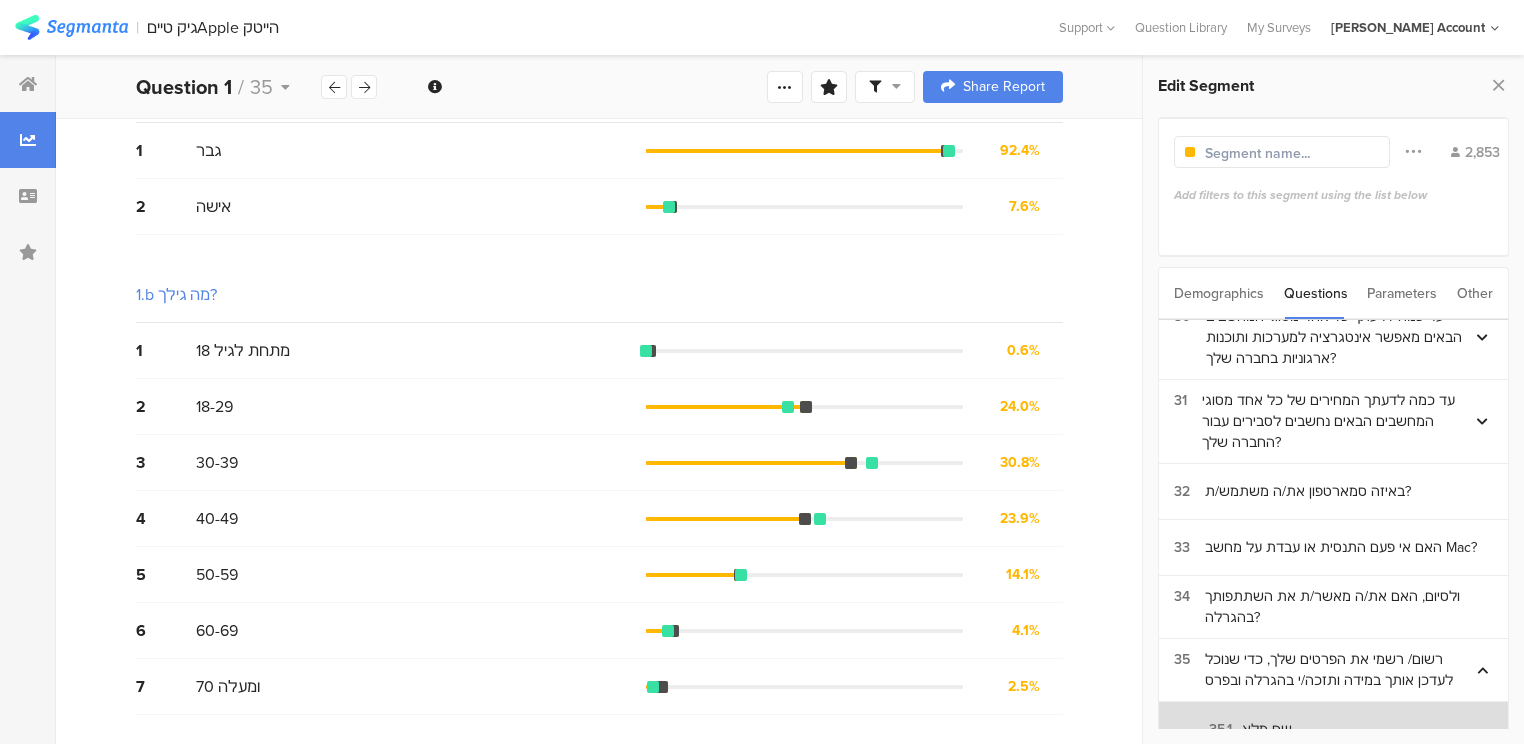 click on "35.1" at bounding box center [1208, 729] 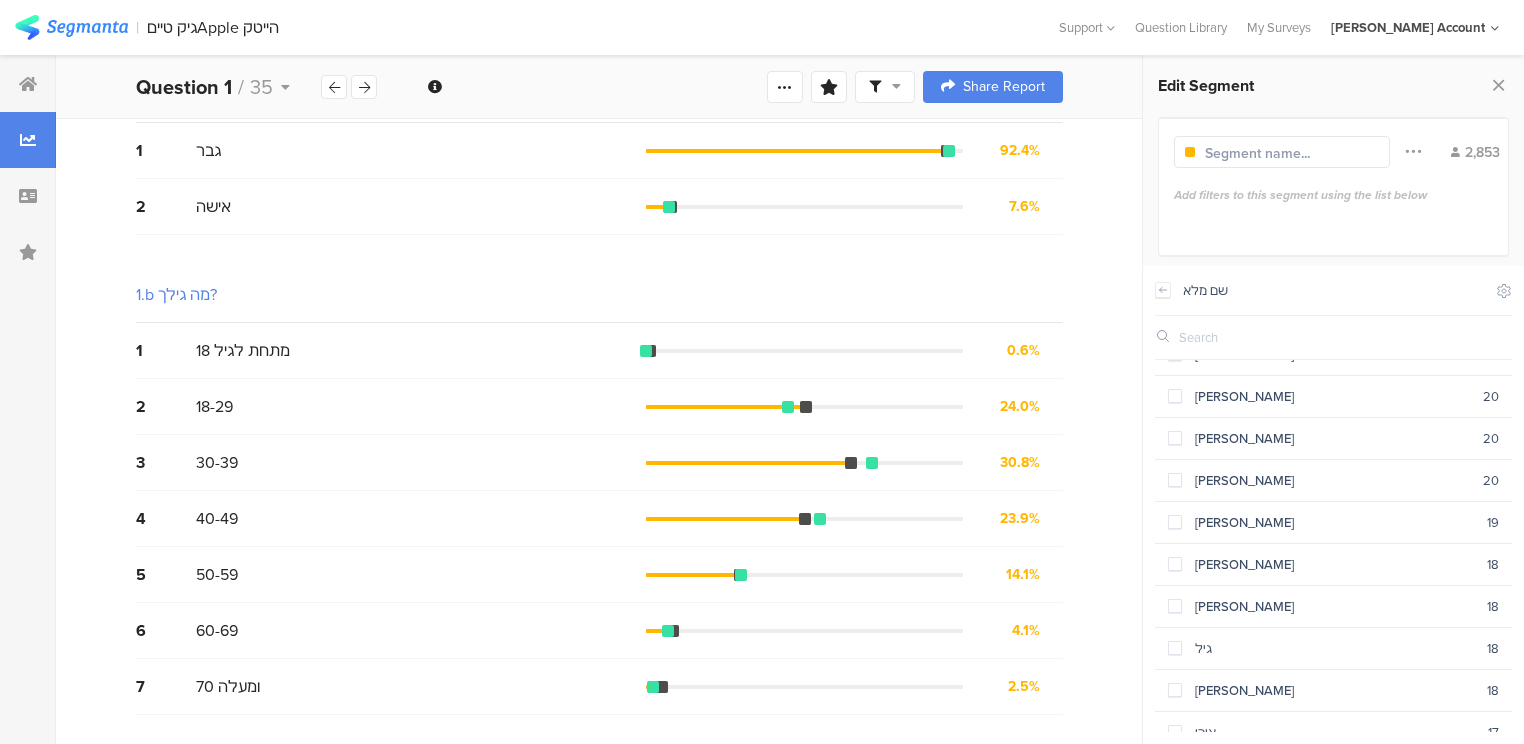 scroll, scrollTop: 0, scrollLeft: 0, axis: both 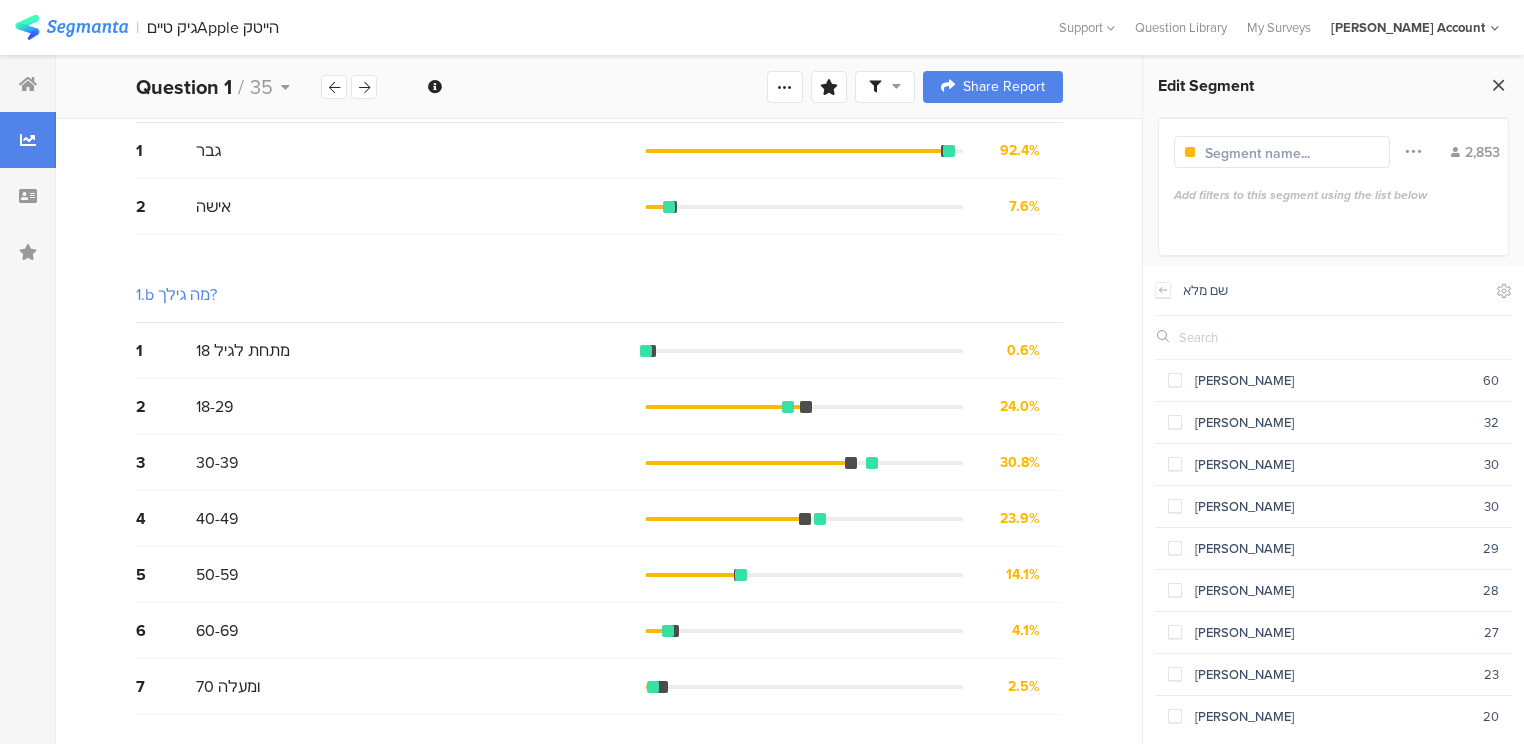 click at bounding box center [1498, 85] 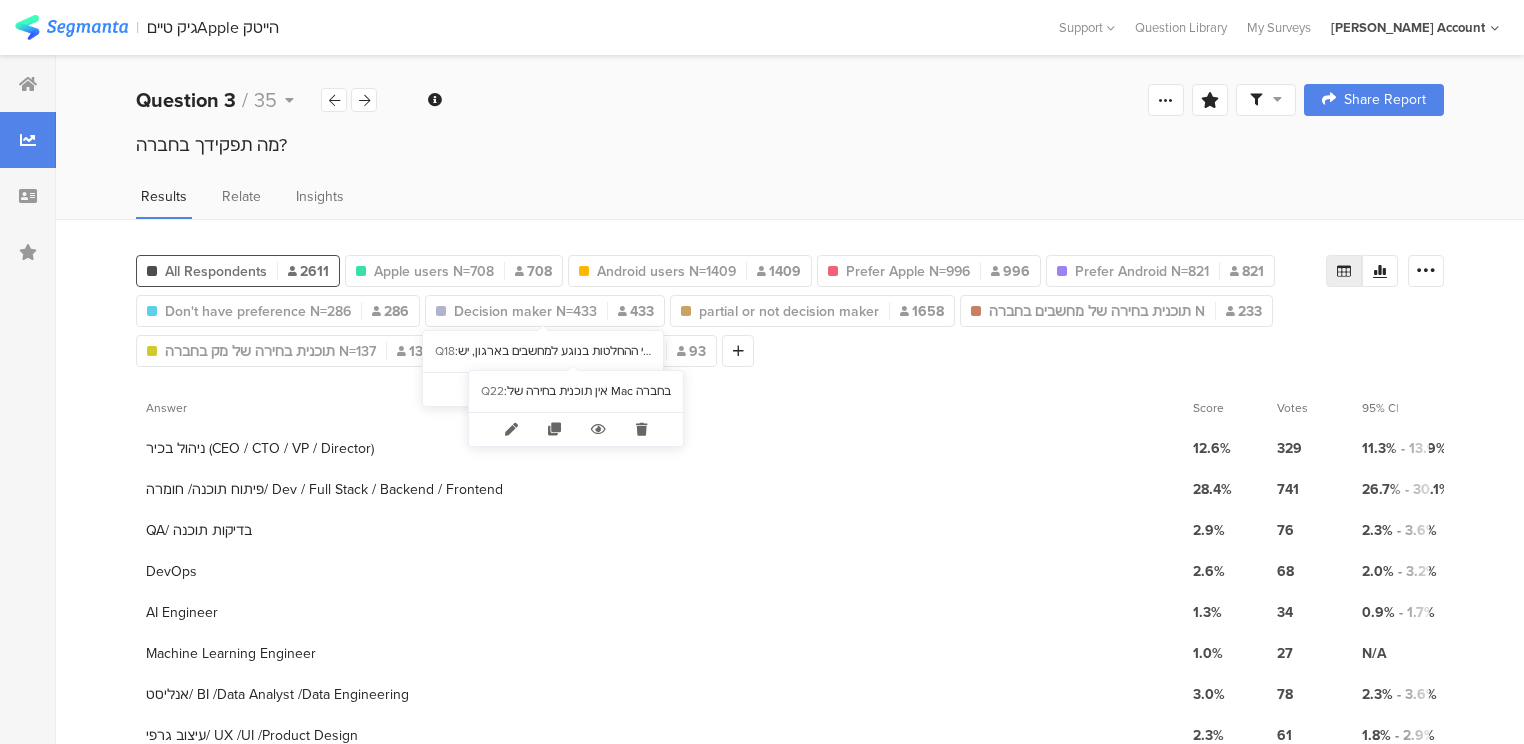 scroll, scrollTop: 0, scrollLeft: 0, axis: both 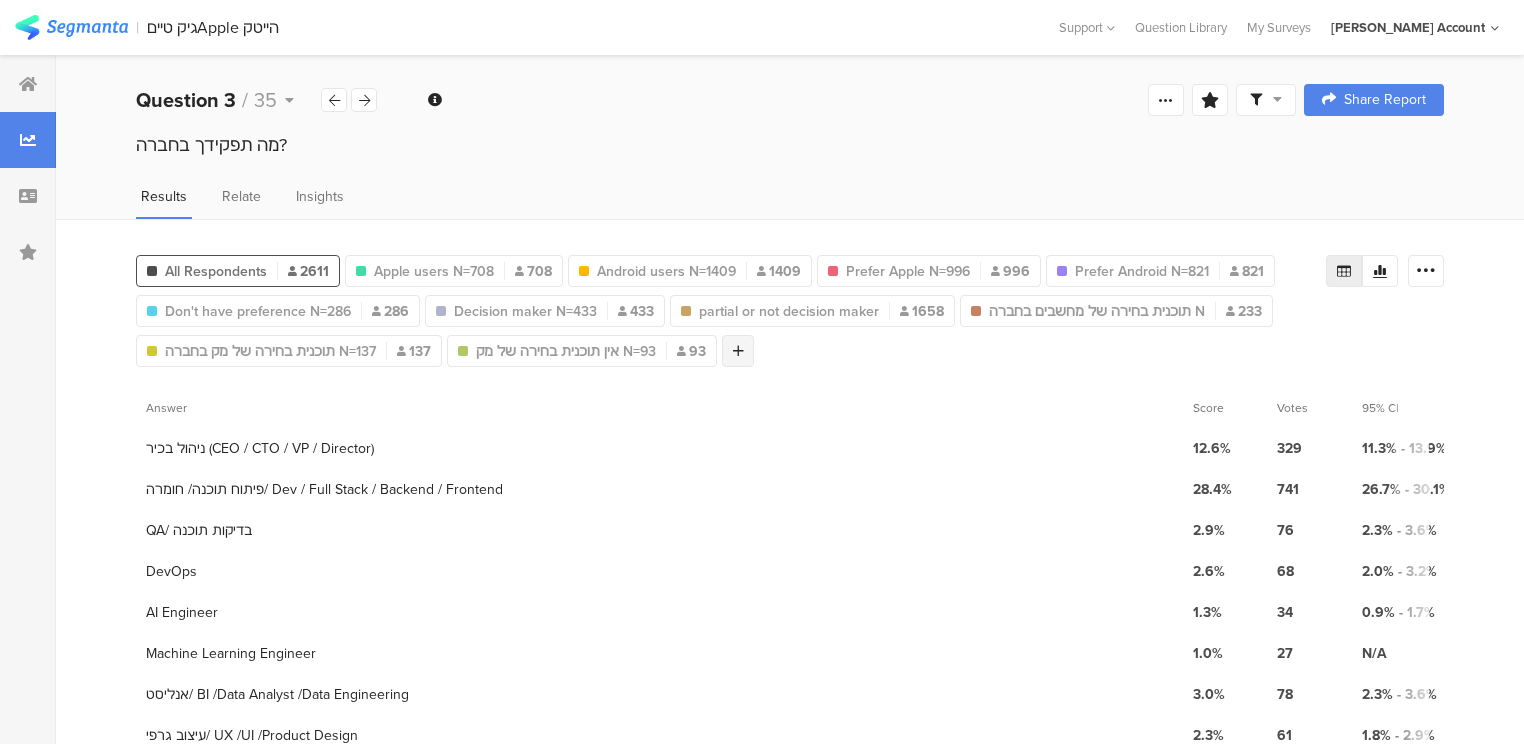 click at bounding box center [738, 351] 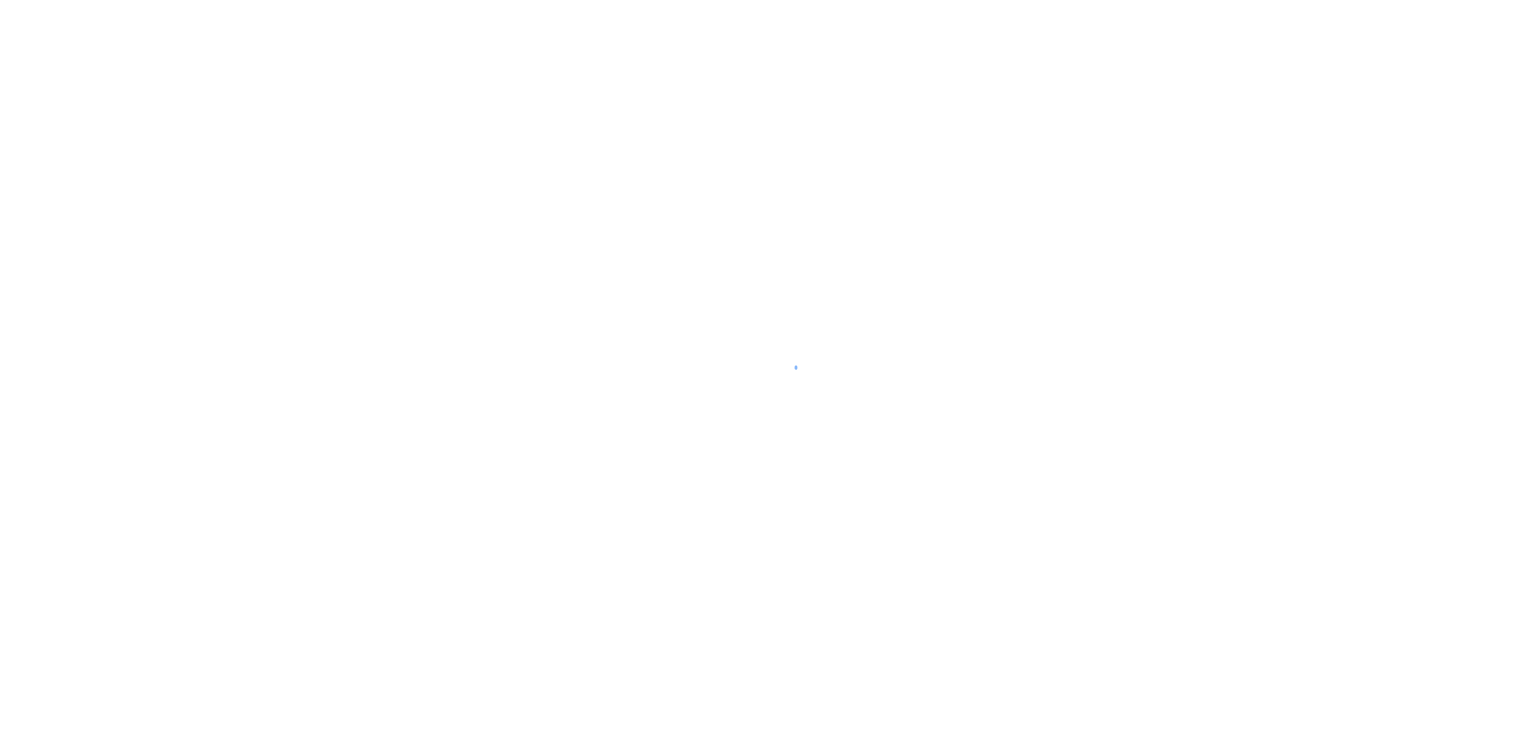 scroll, scrollTop: 0, scrollLeft: 0, axis: both 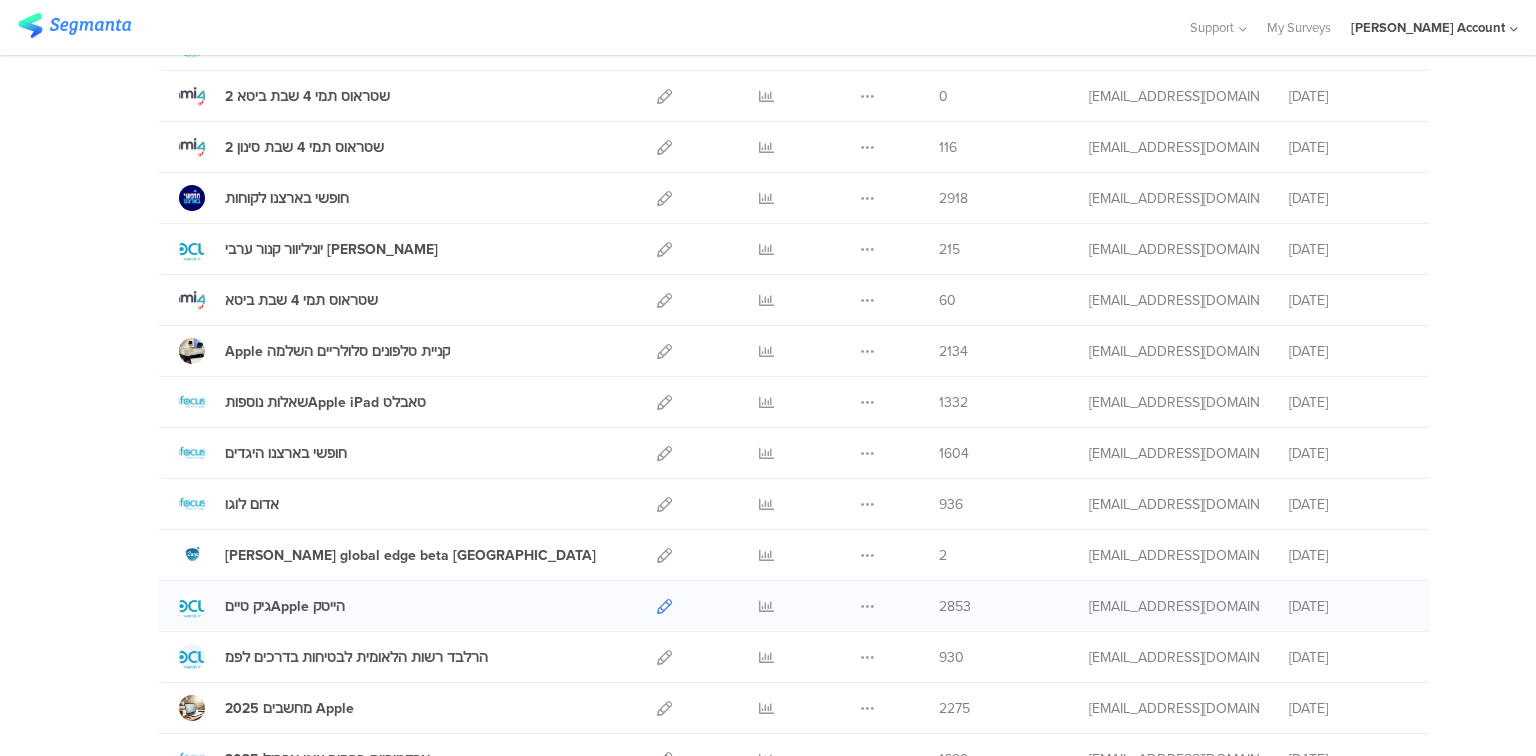 click at bounding box center [664, 606] 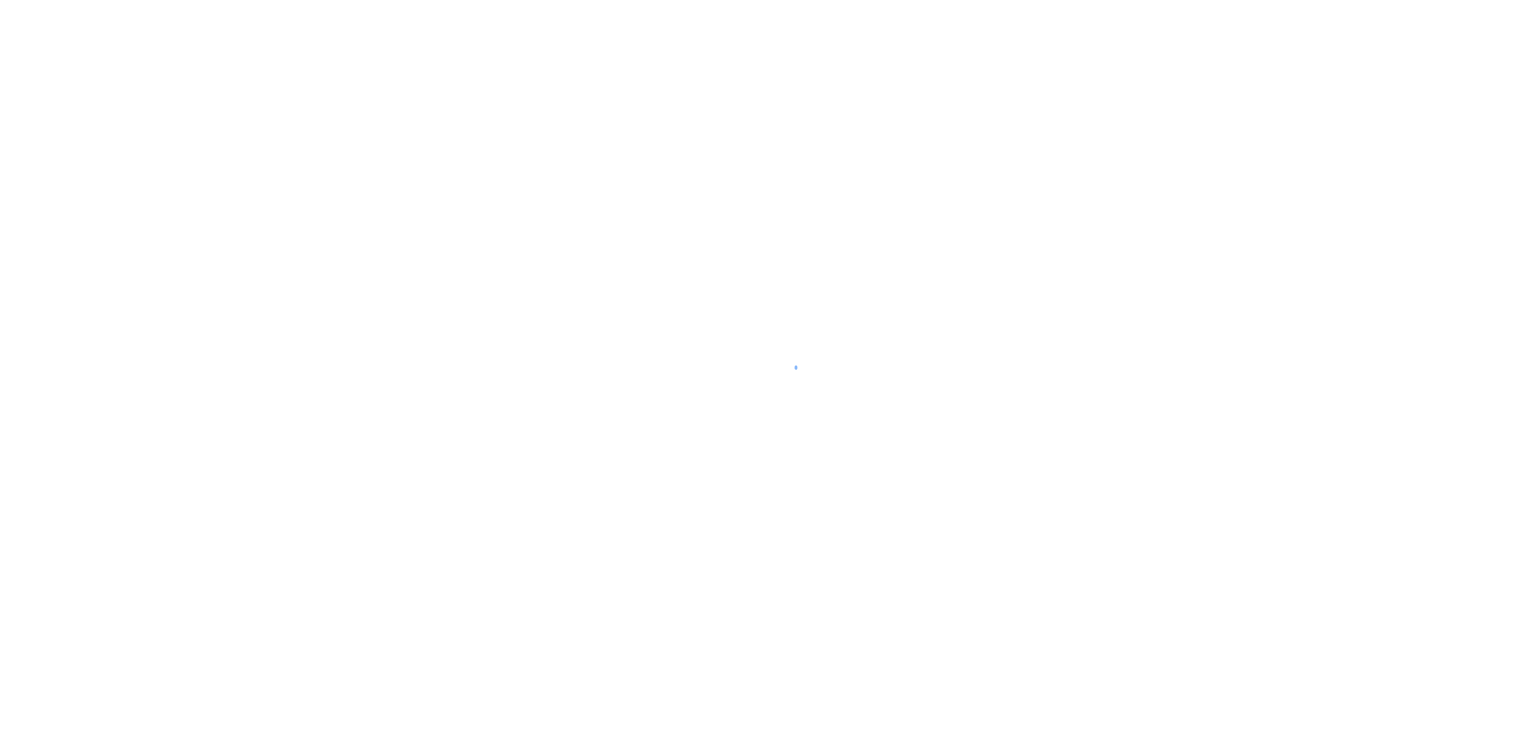scroll, scrollTop: 0, scrollLeft: 0, axis: both 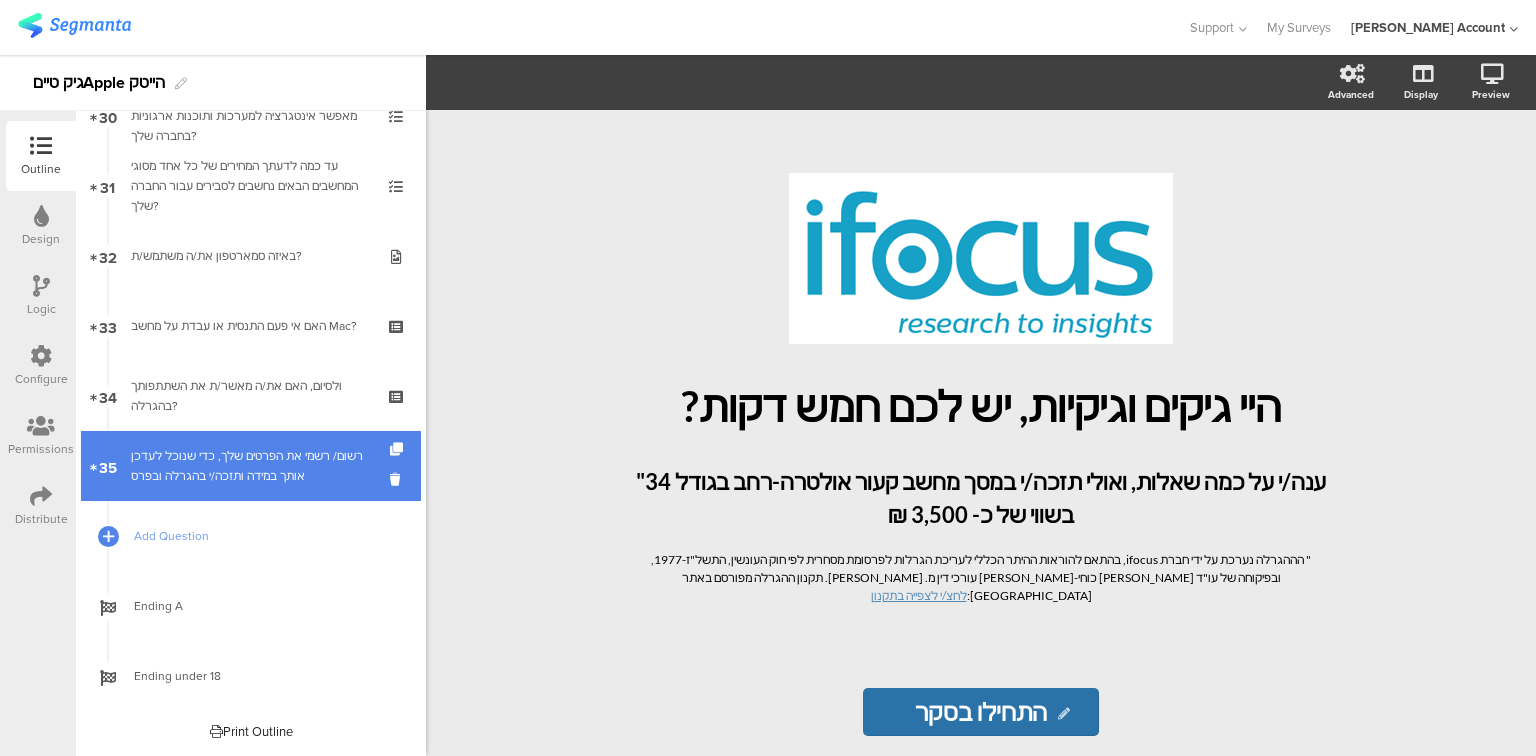 click on "רשום/ רשמי את הפרטים שלך, כדי שנוכל לעדכן אותך במידה ותזכה/י בהגרלה ובפרס" at bounding box center [250, 466] 